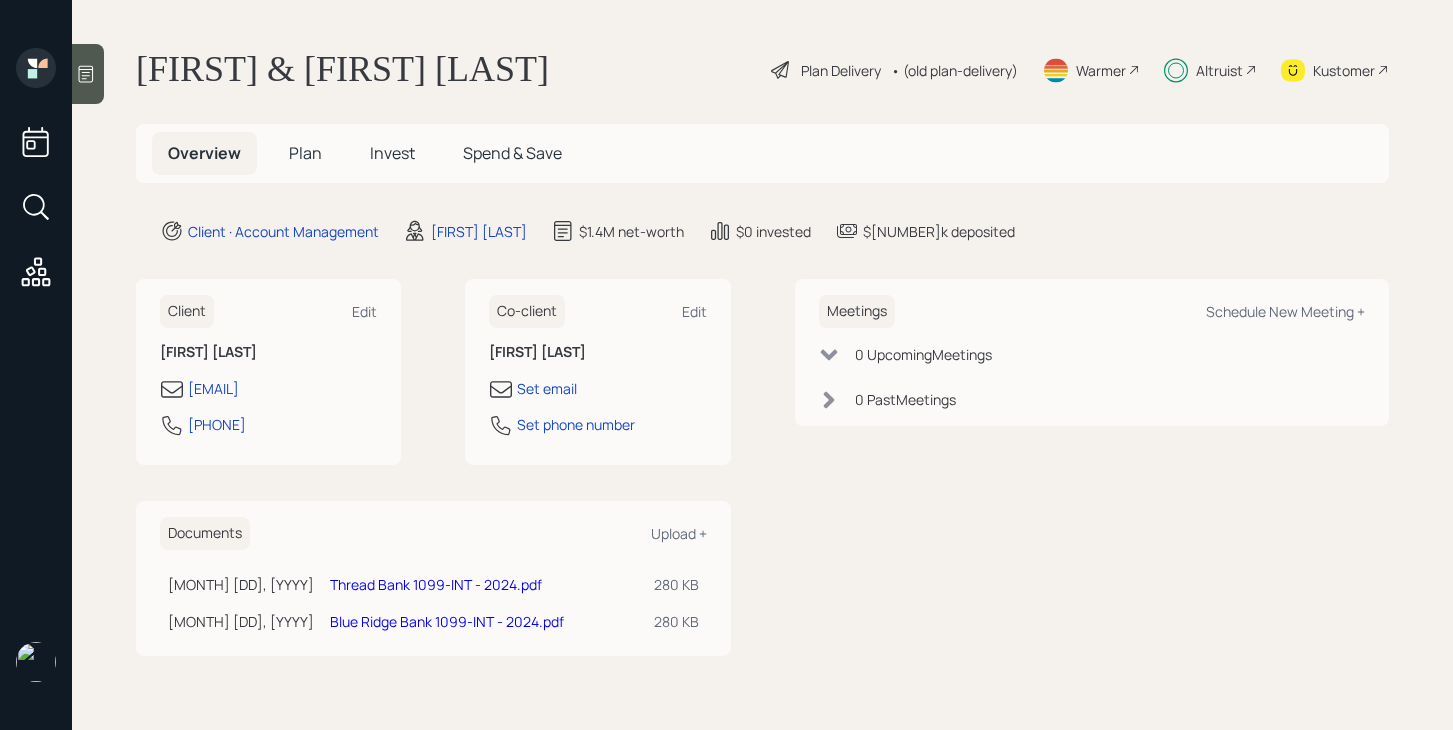 scroll, scrollTop: 0, scrollLeft: 0, axis: both 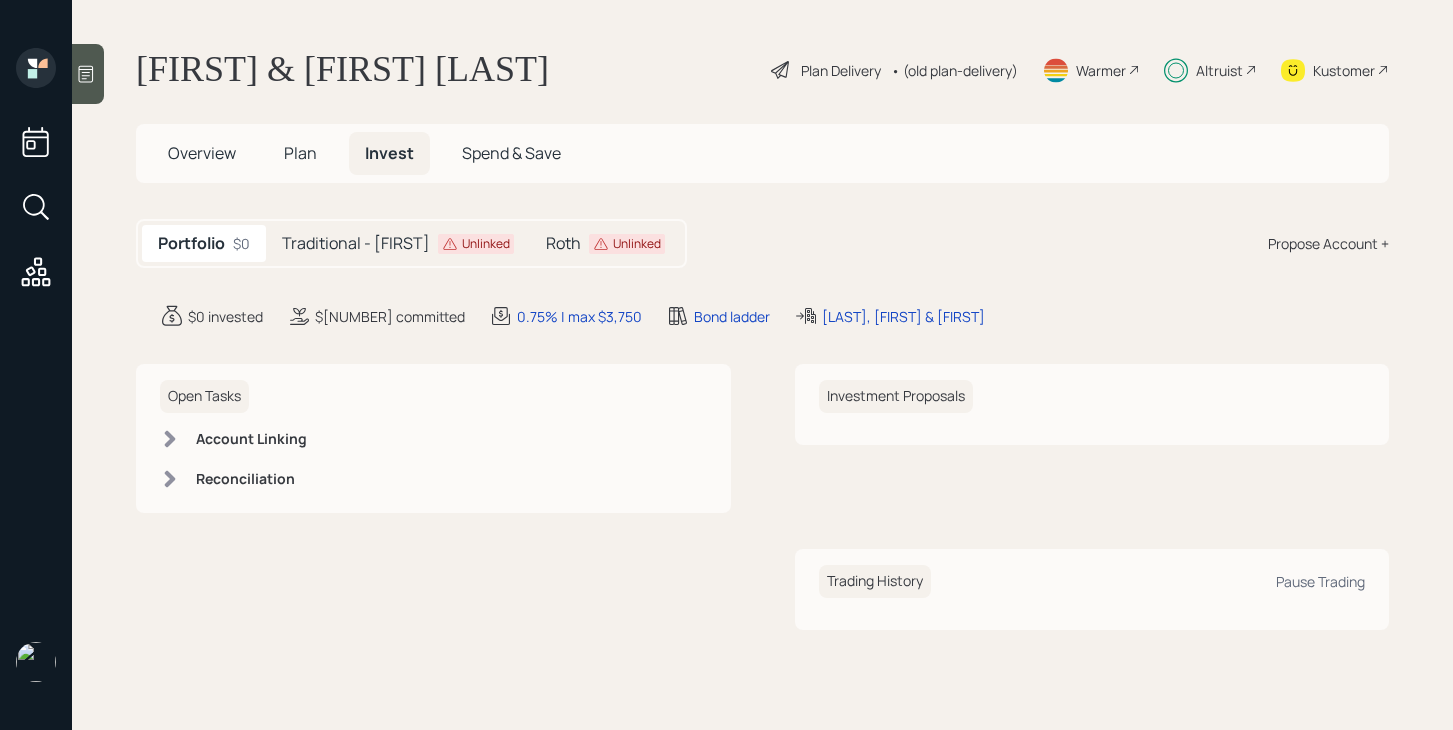 click on "Plan" at bounding box center [202, 153] 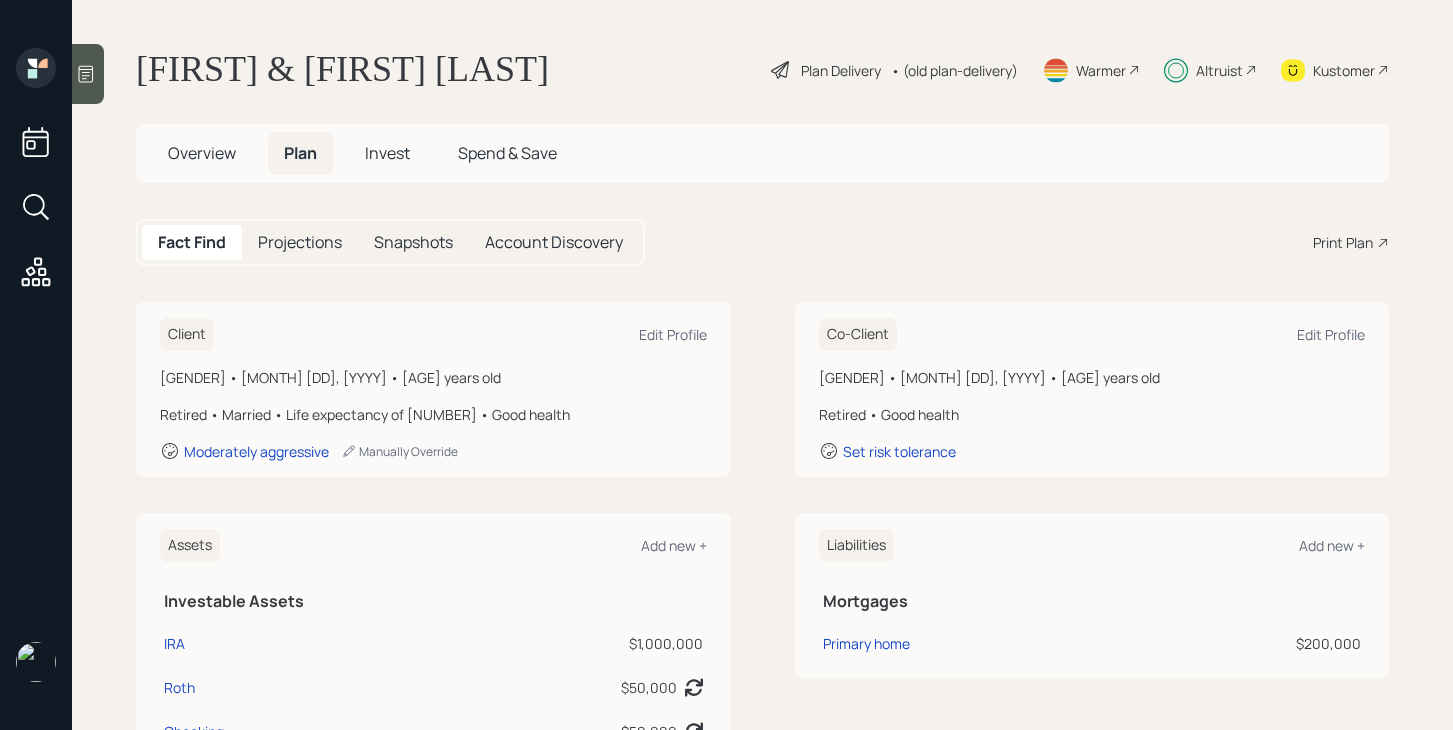 click on "• (old plan-delivery)" at bounding box center [954, 70] 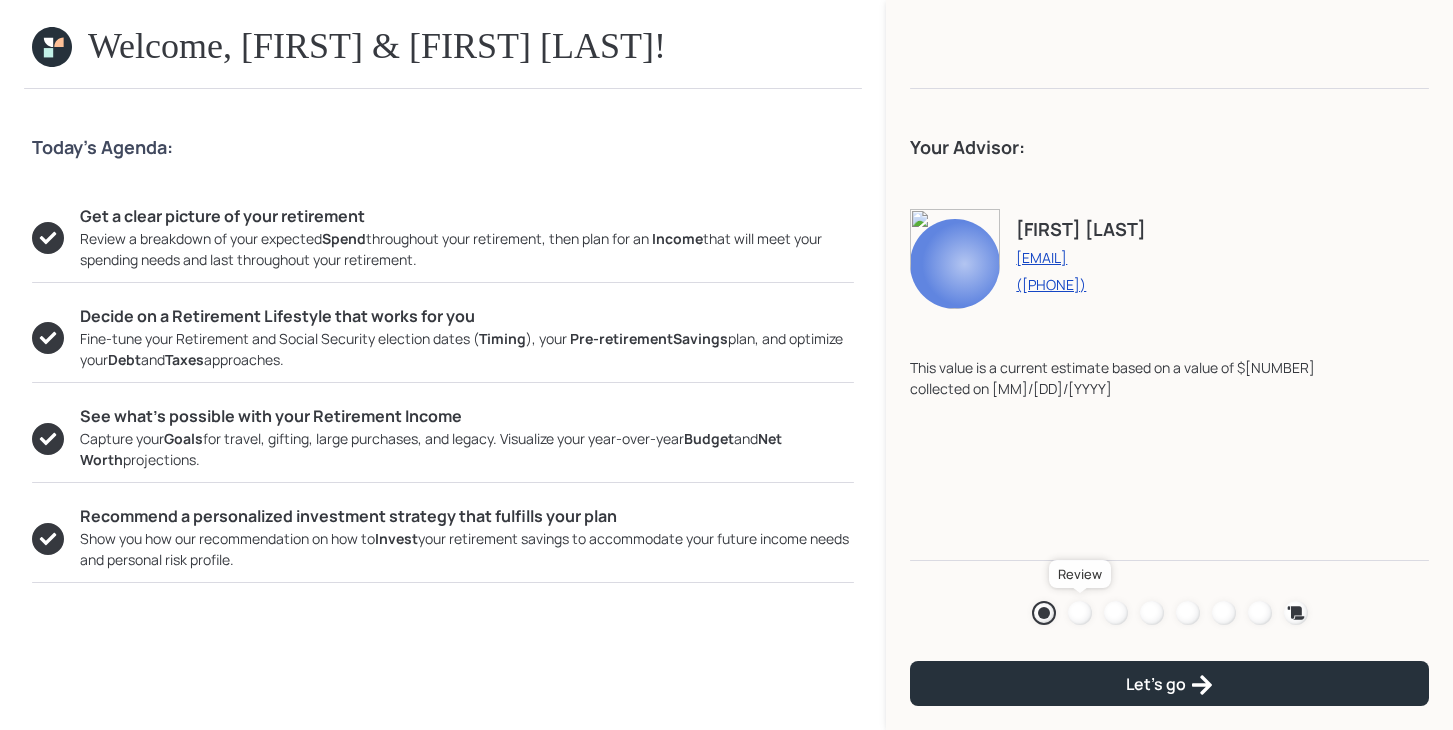click at bounding box center (1080, 613) 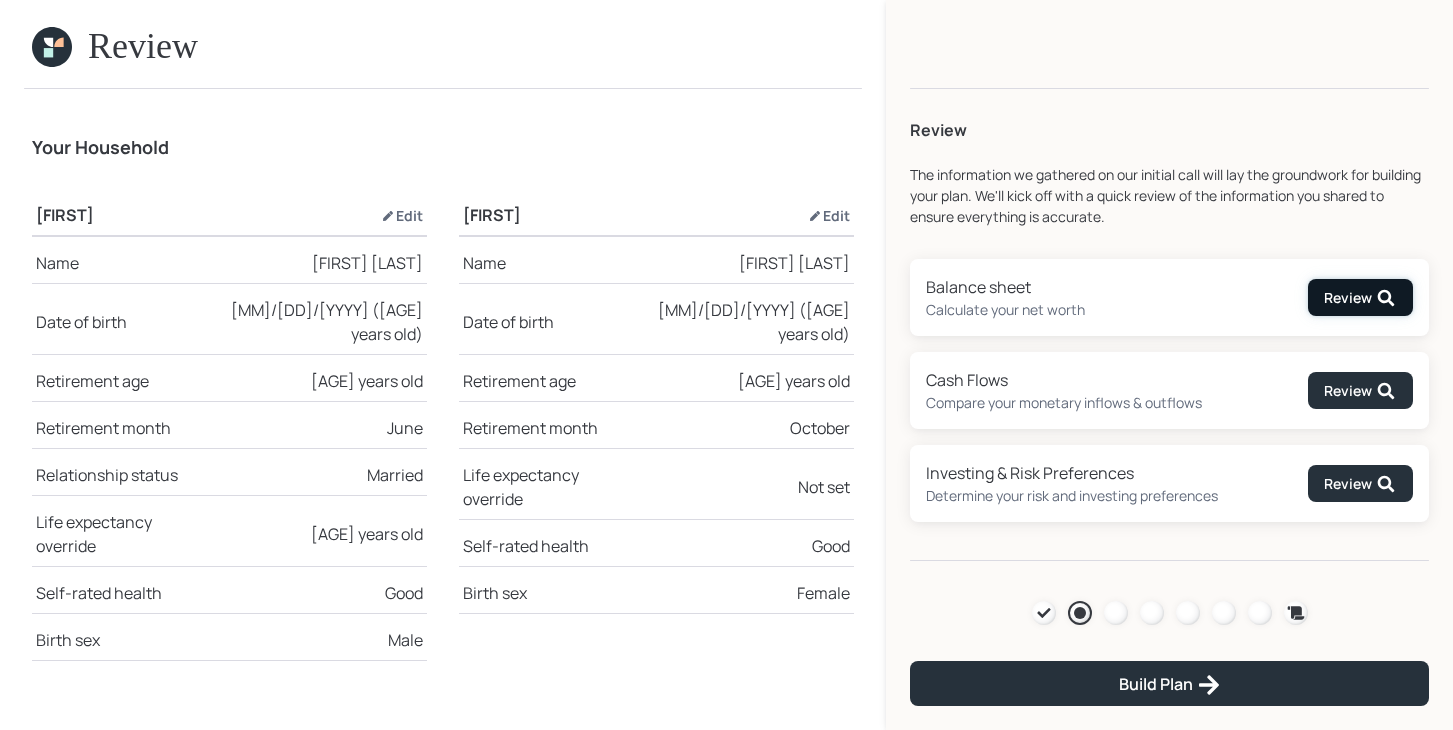 click on "Review" at bounding box center (1360, 298) 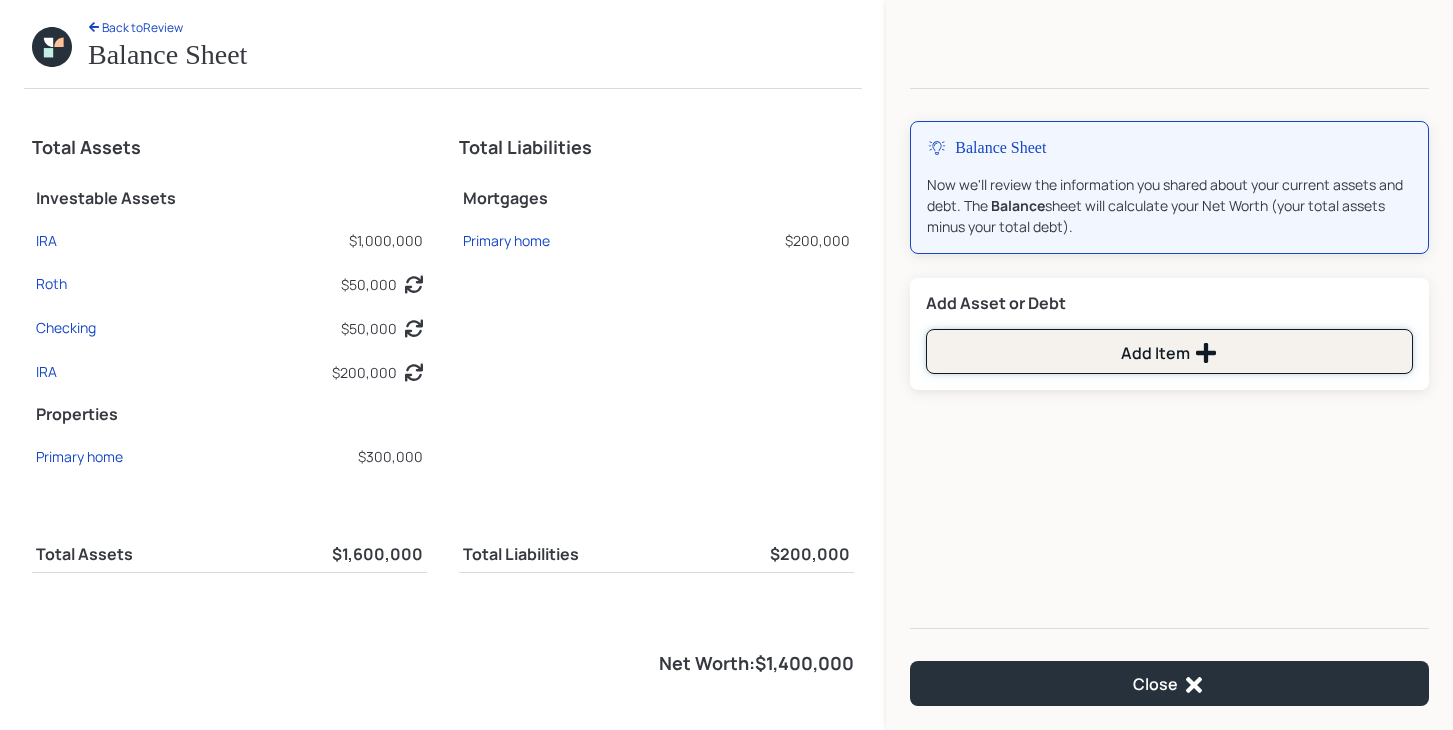 click on "Add Item" at bounding box center [1169, 351] 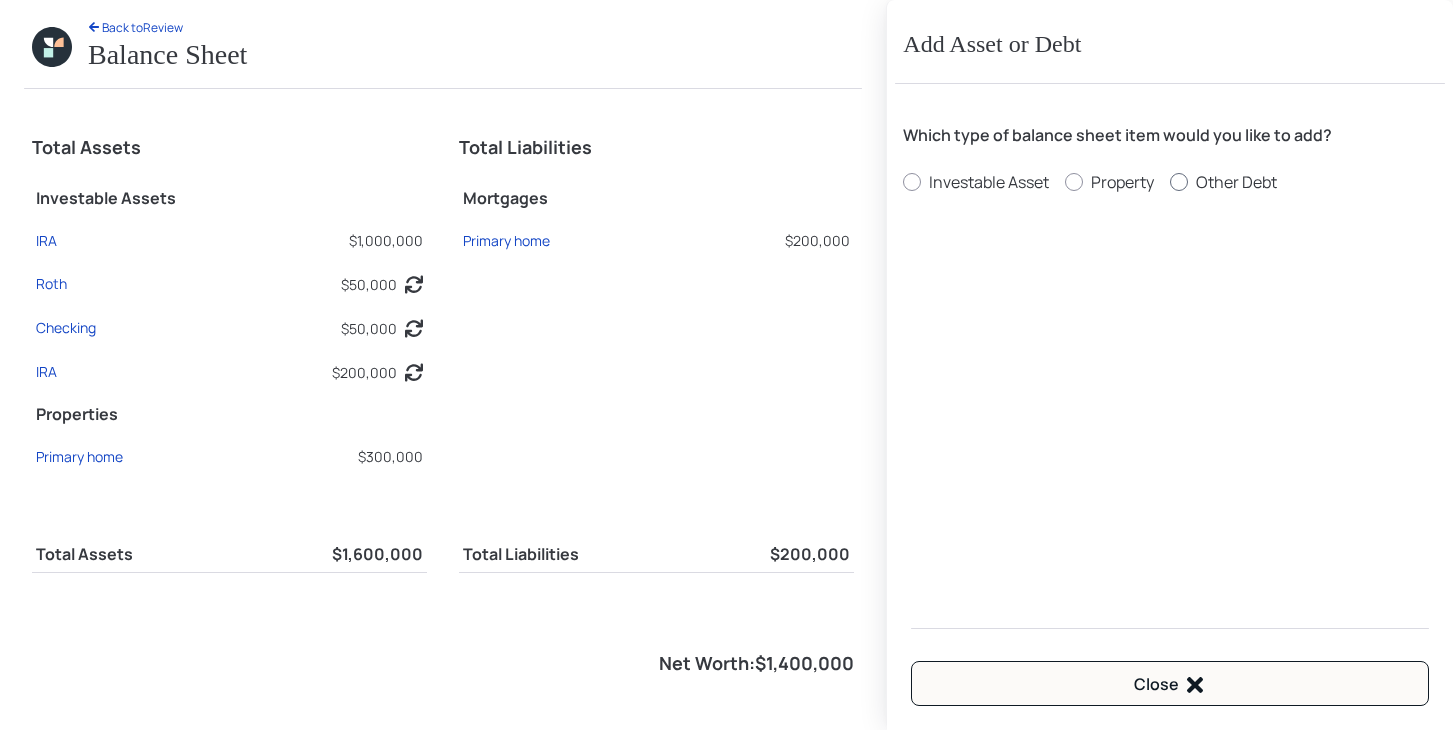 click on "Other Debt" at bounding box center [989, 182] 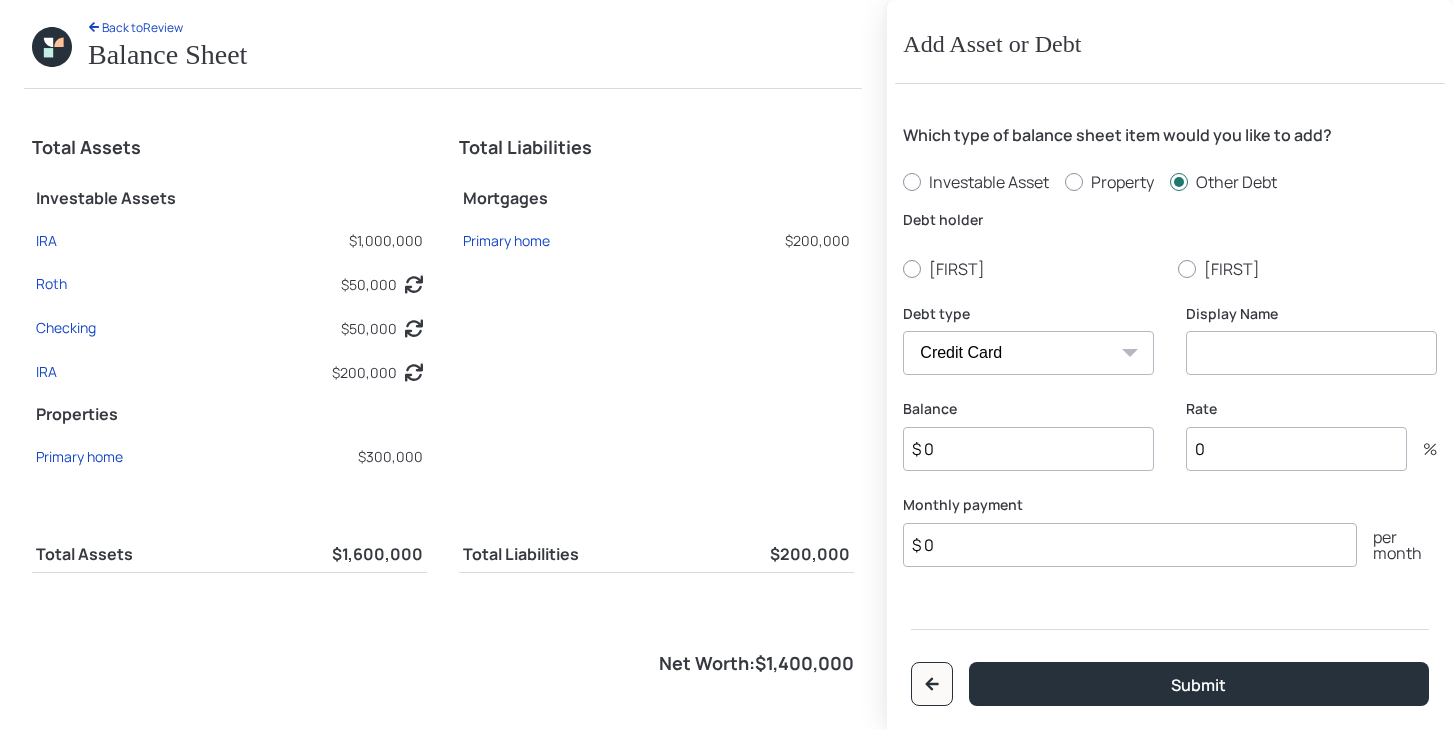 click on "Which type of balance sheet item would you like to add? Investable Asset Property Other Debt Debt holder [FIRST] [FIRST] Debt type Car Credit Card Medical Student Other Display Name Balance $ 0 Rate 0 % Monthly payment $ 0 per month Submit" at bounding box center [1170, 340] 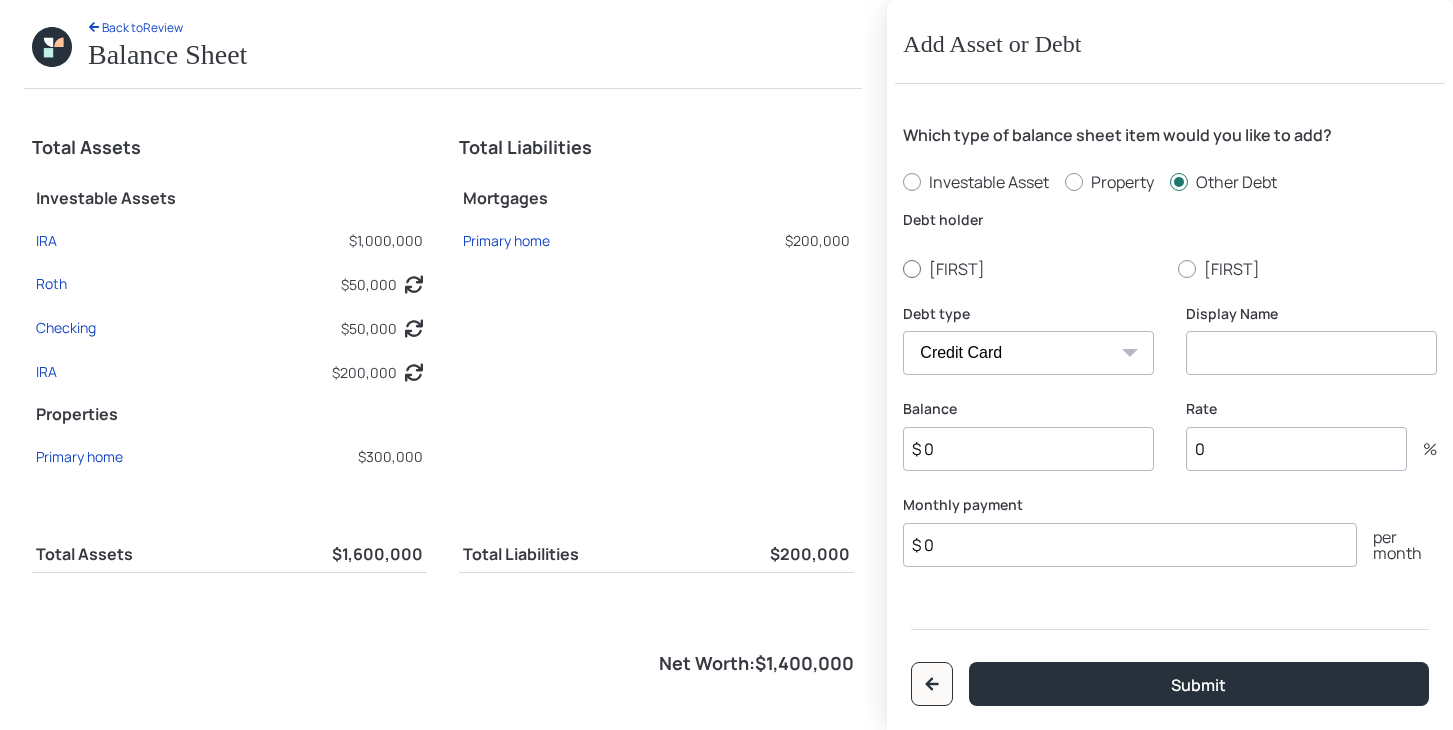 click on "[FIRST]" at bounding box center (1032, 269) 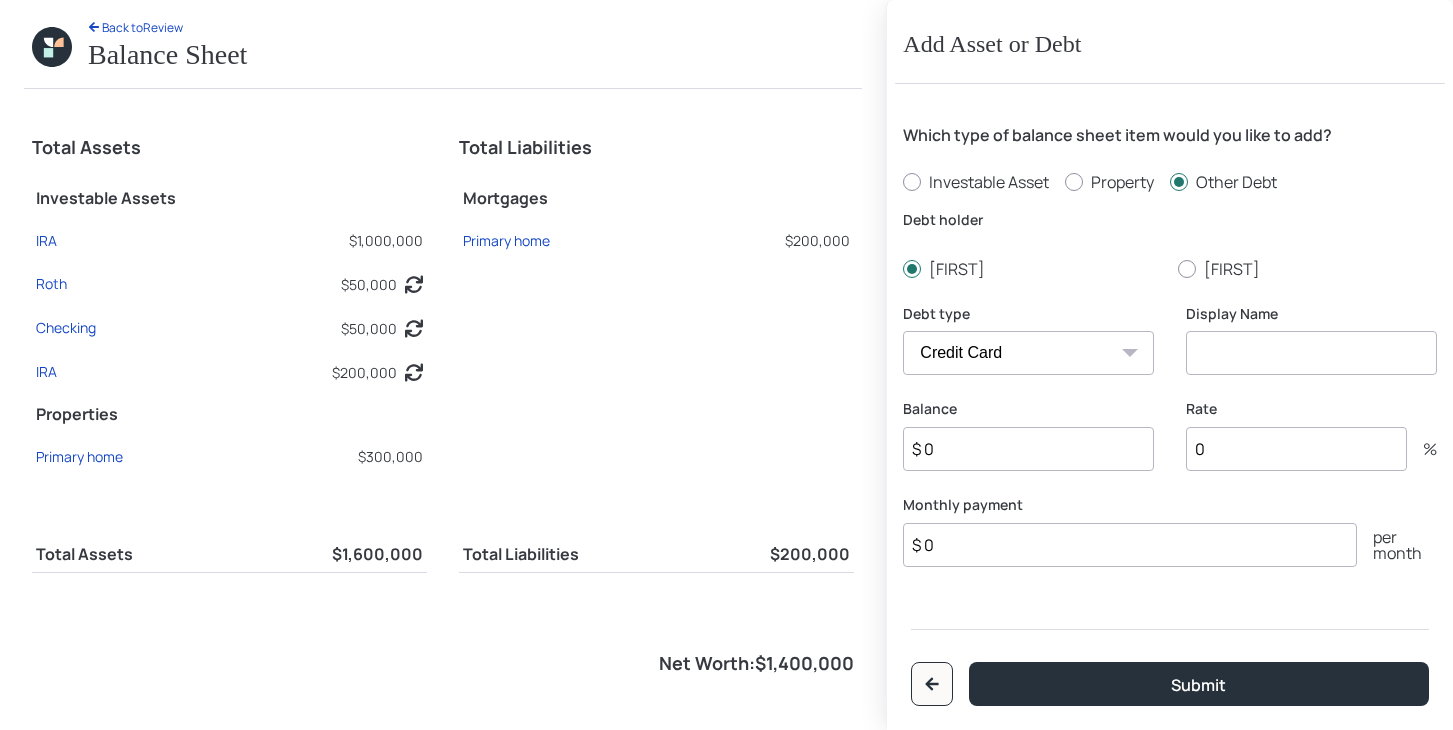 click on "Car Credit Card Medical Student Other" at bounding box center (1028, 353) 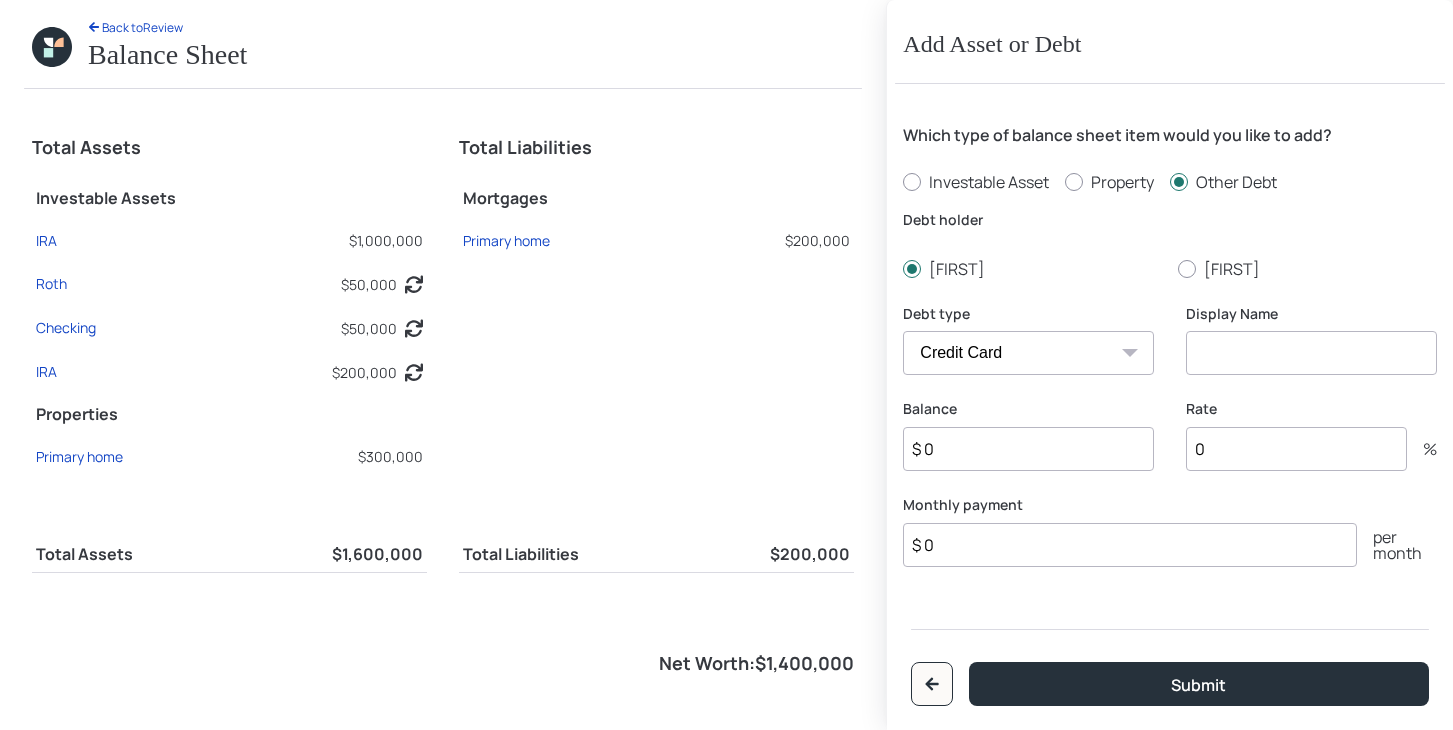 select on "other" 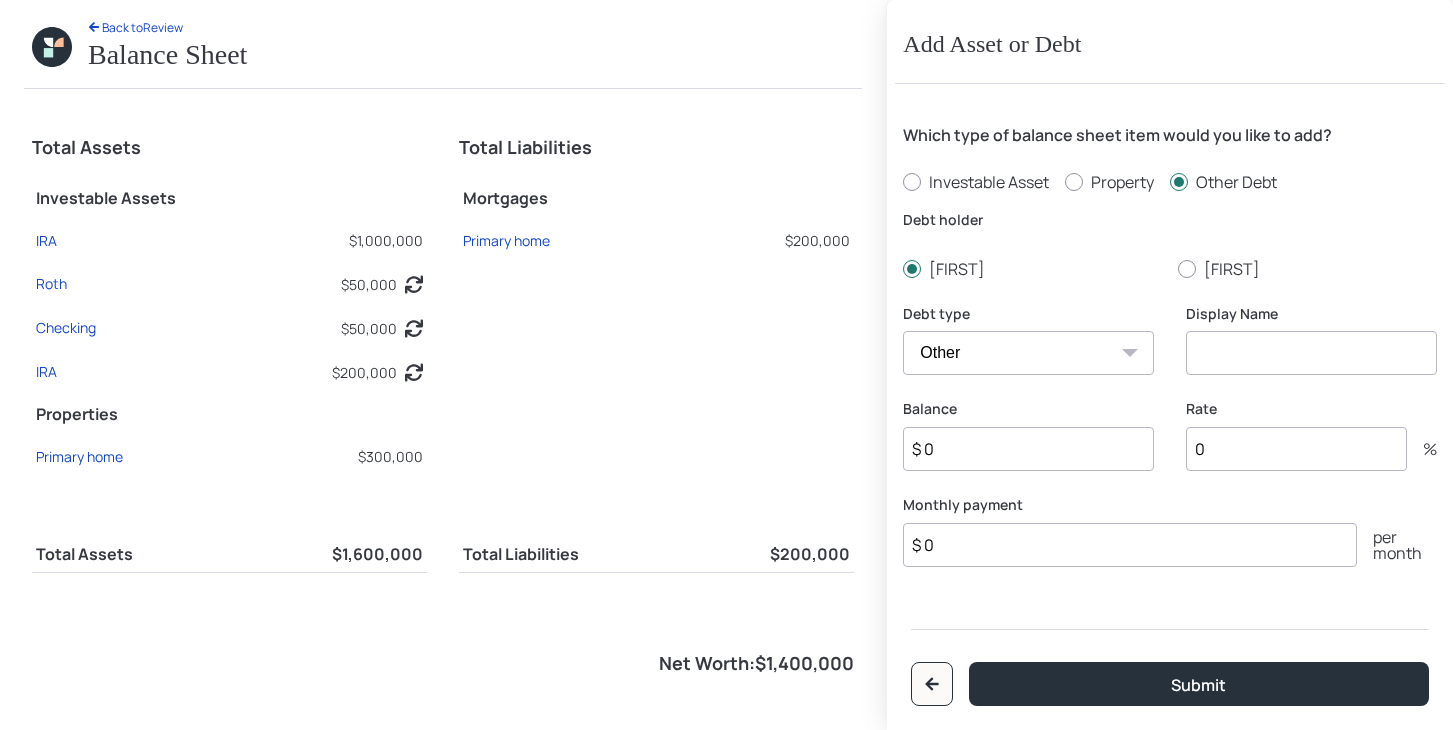 click at bounding box center (1311, 353) 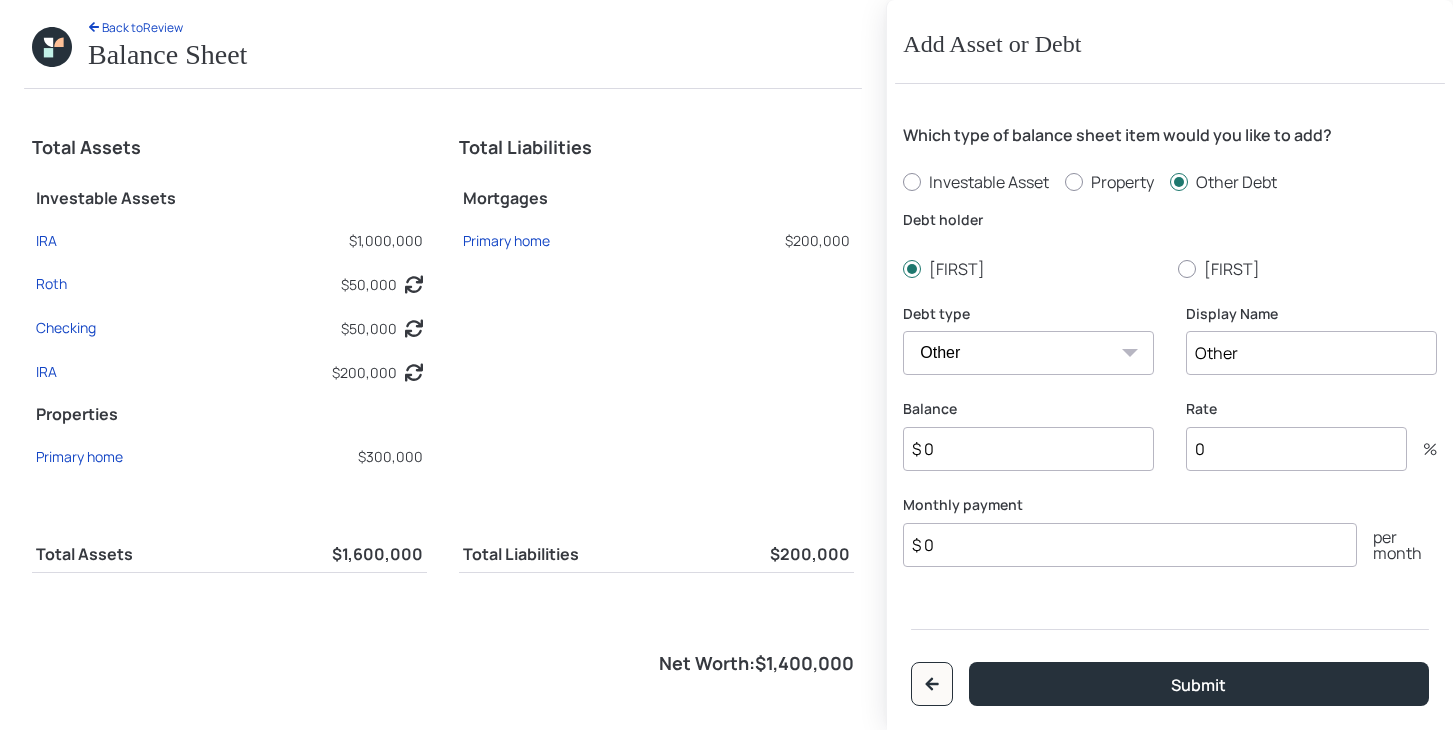 type on "Other" 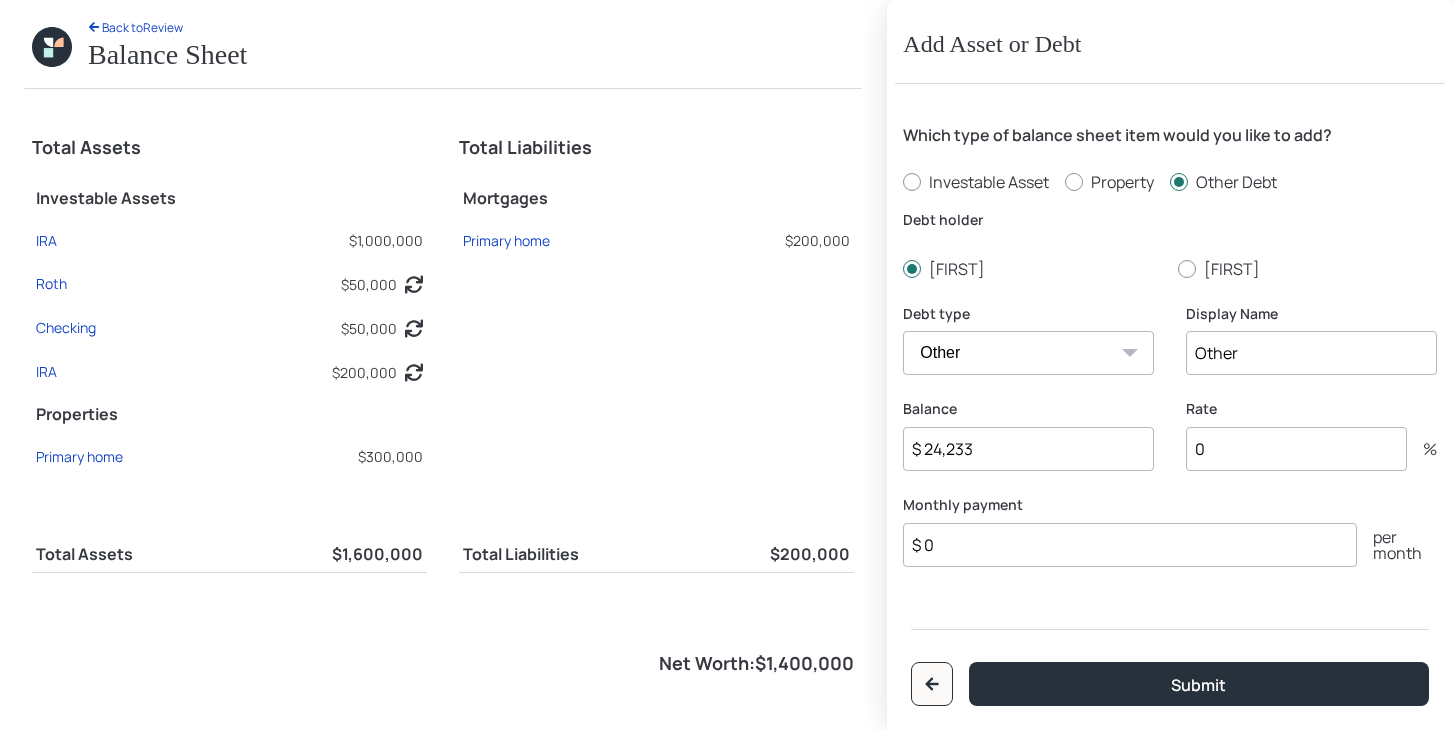 type on "$ 24,233" 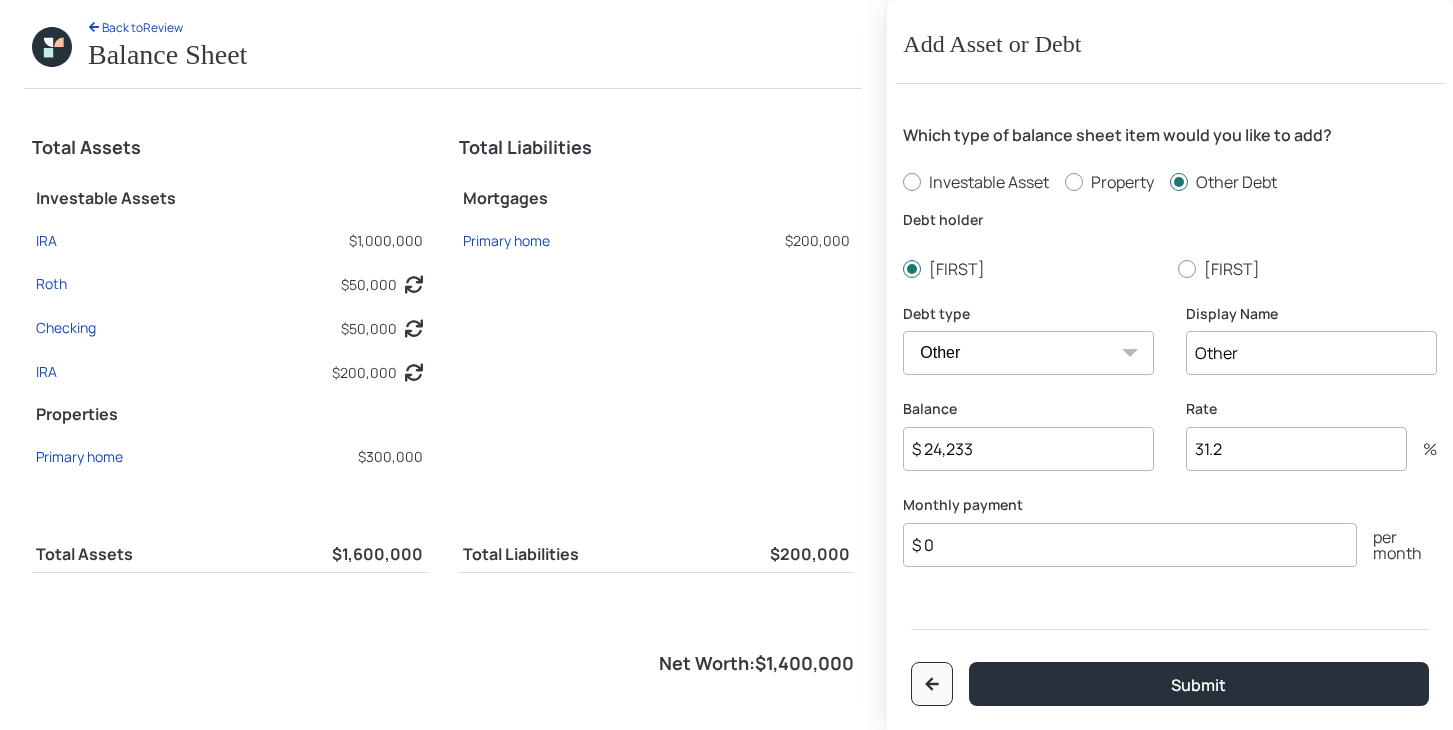 type on "31.2" 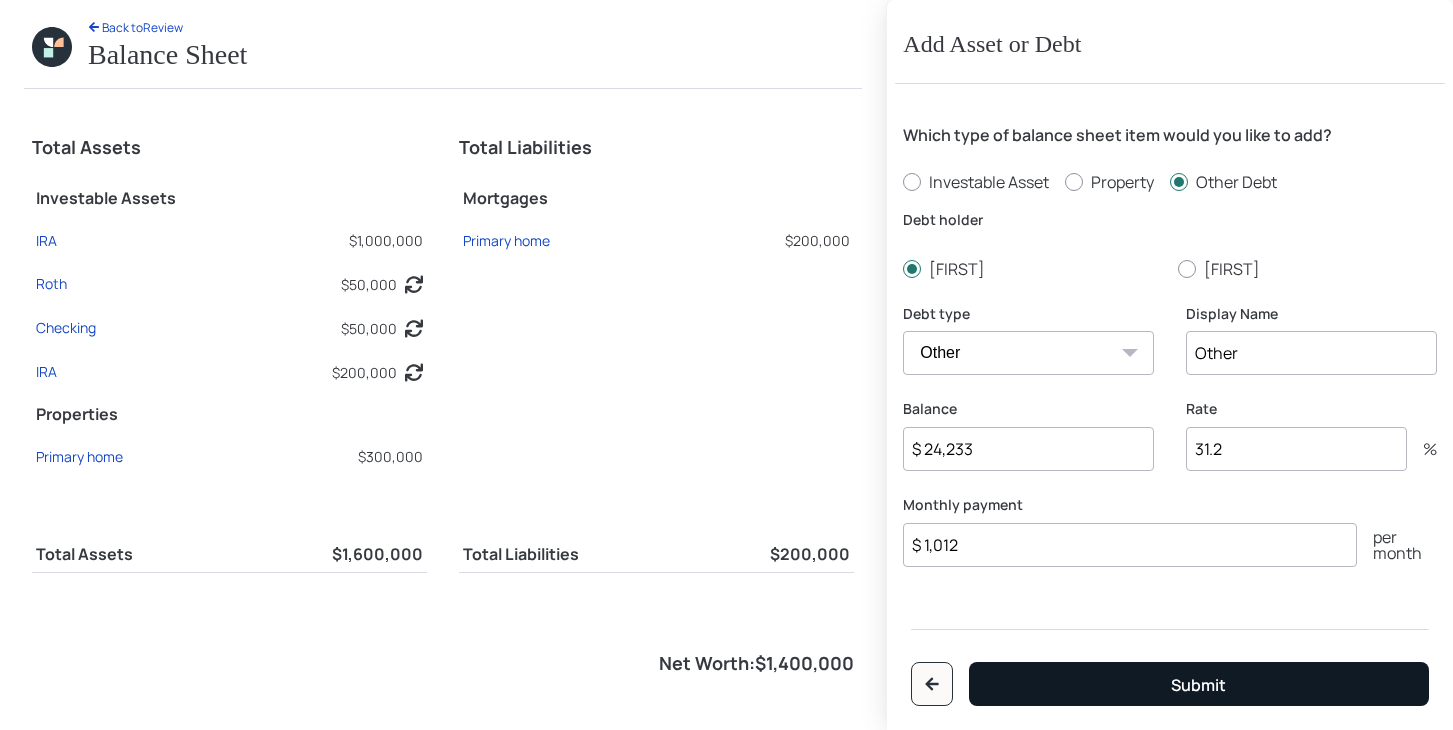 type on "$ 1,012" 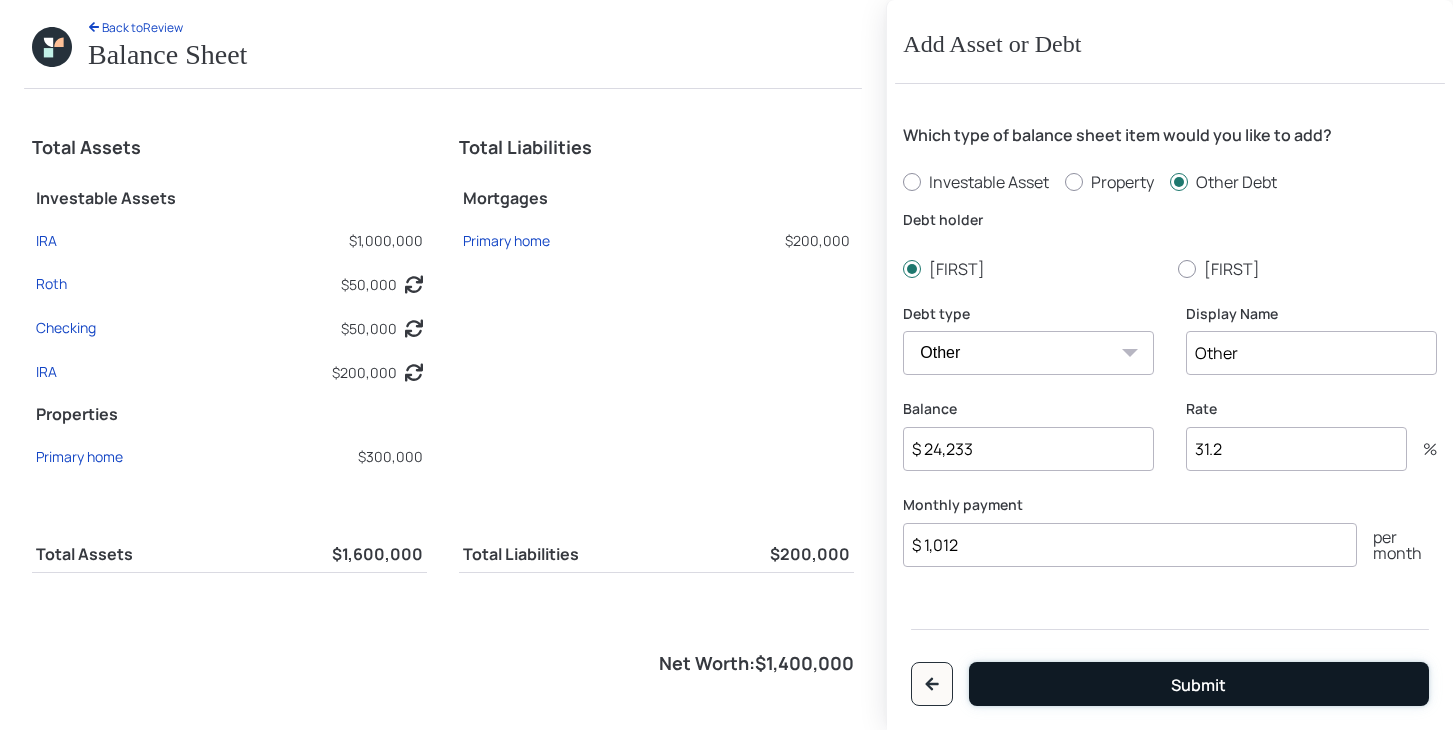 click on "Submit" at bounding box center (1199, 684) 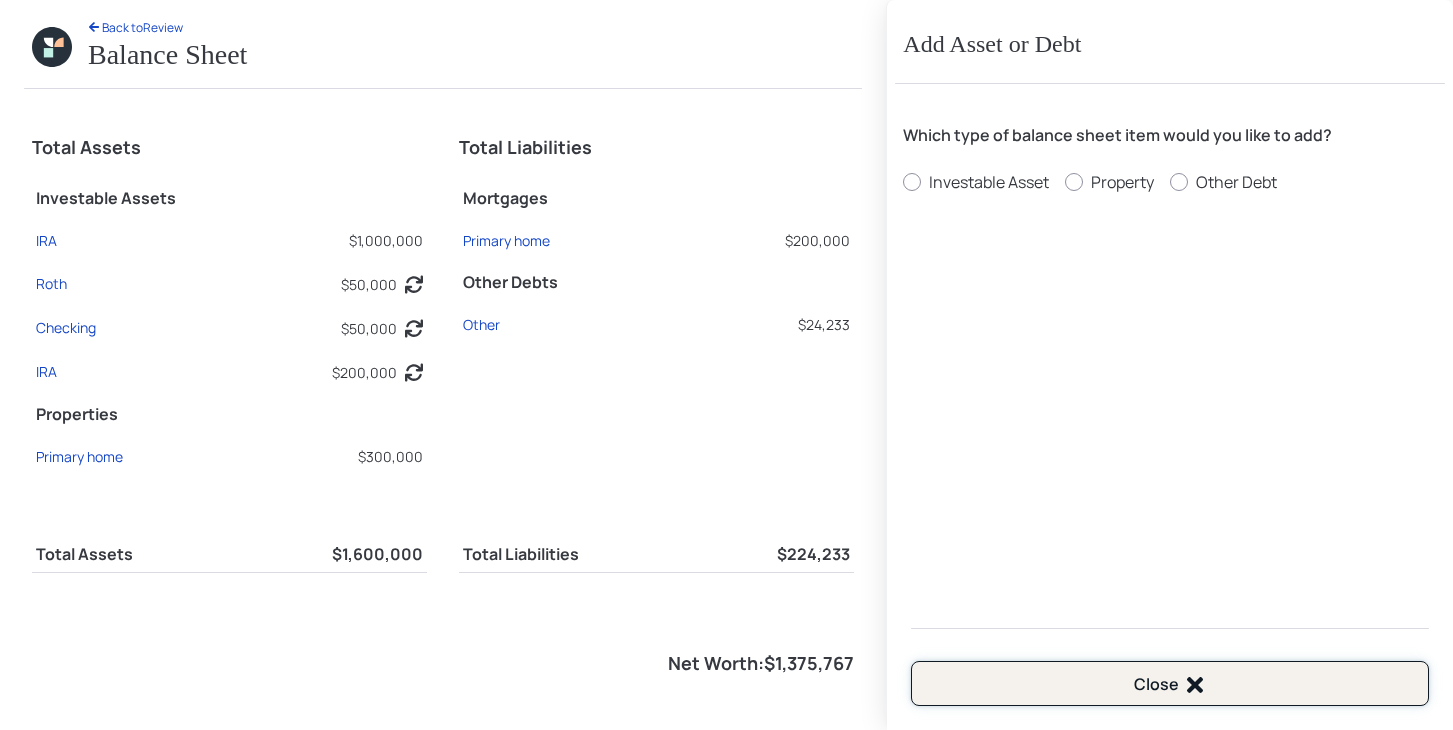 click on "Close" at bounding box center [1170, 683] 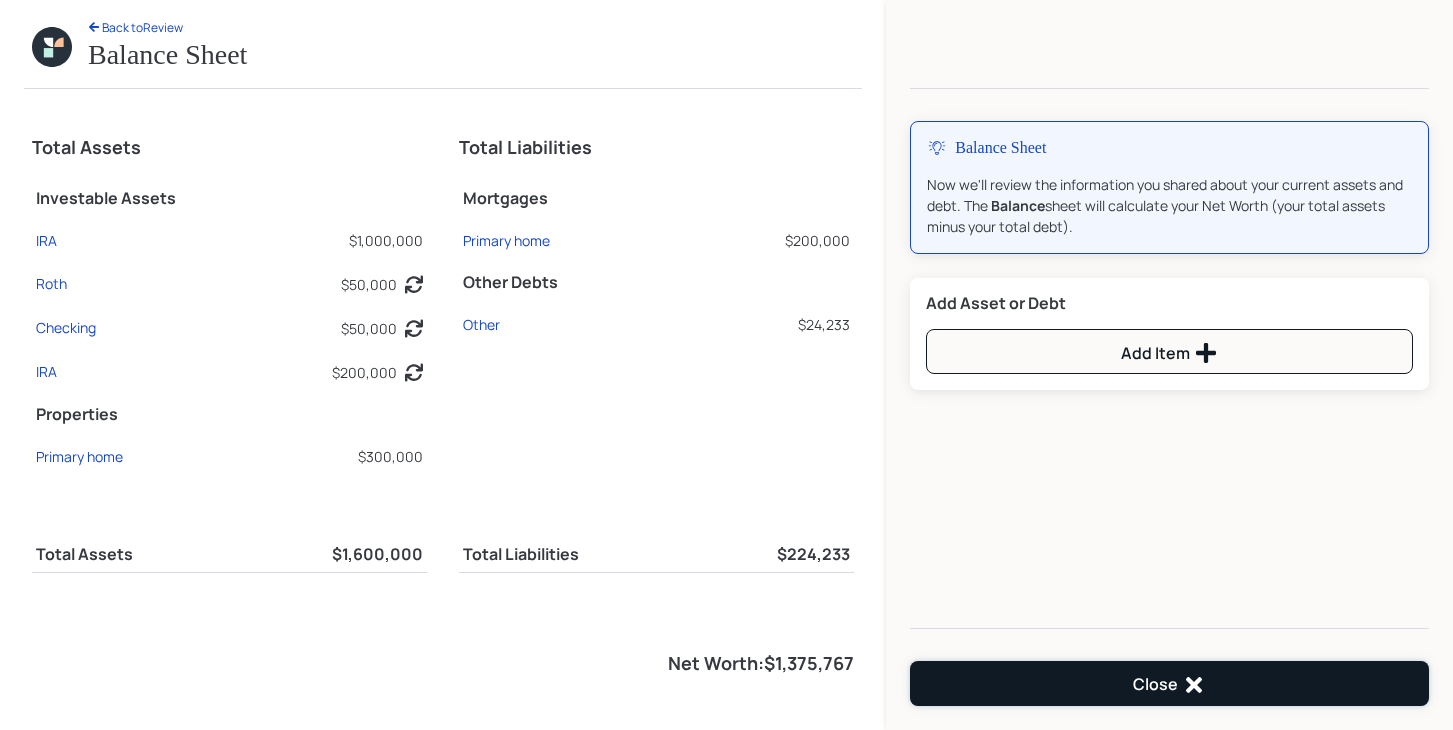 click on "Close" at bounding box center (1169, 683) 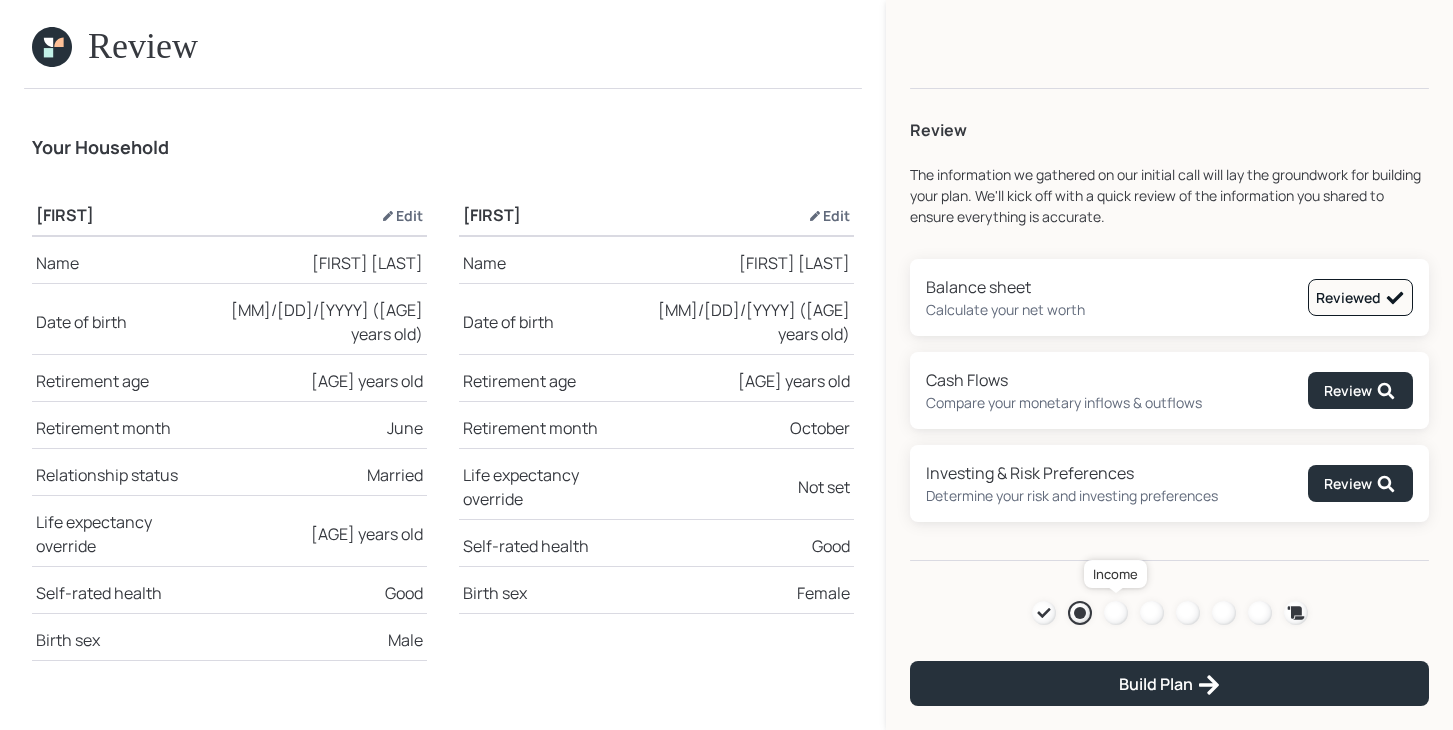 click at bounding box center [1116, 613] 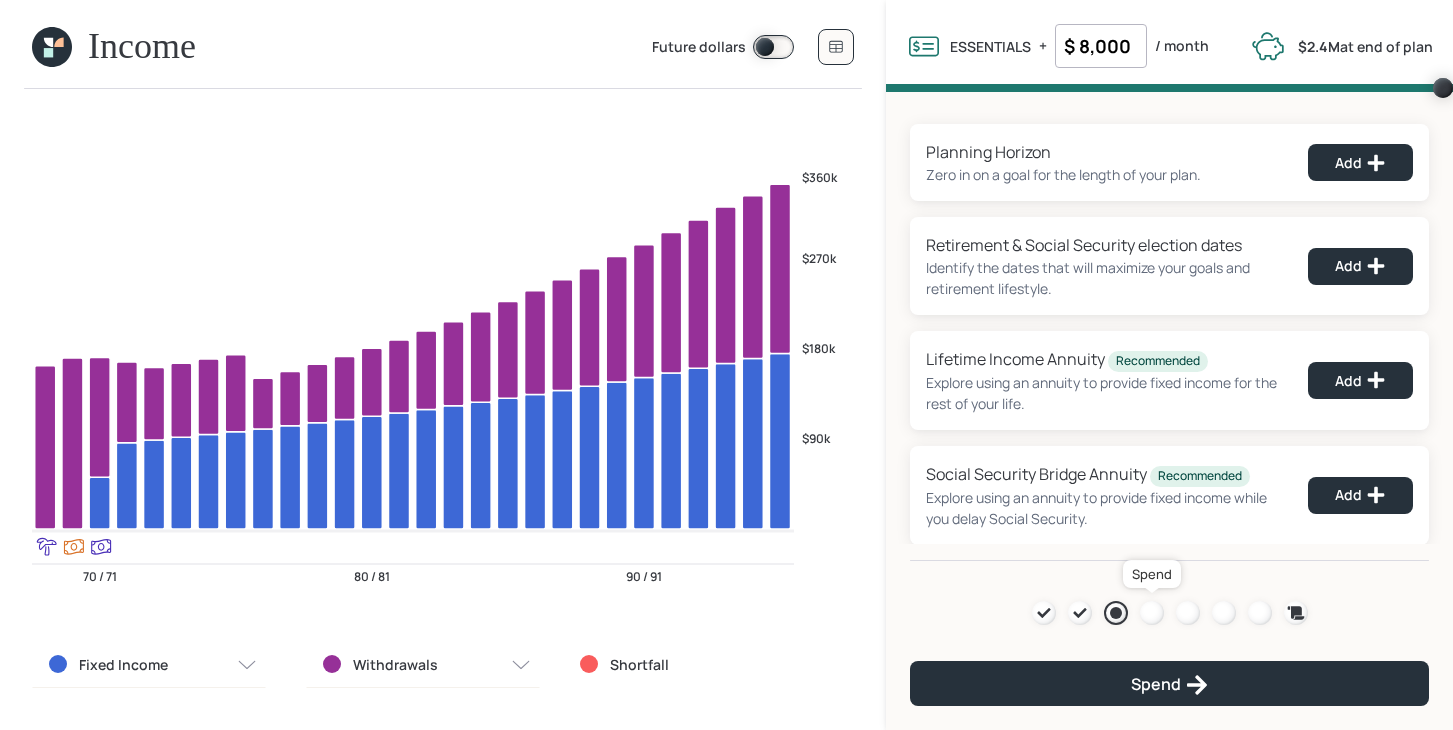 click at bounding box center (1152, 613) 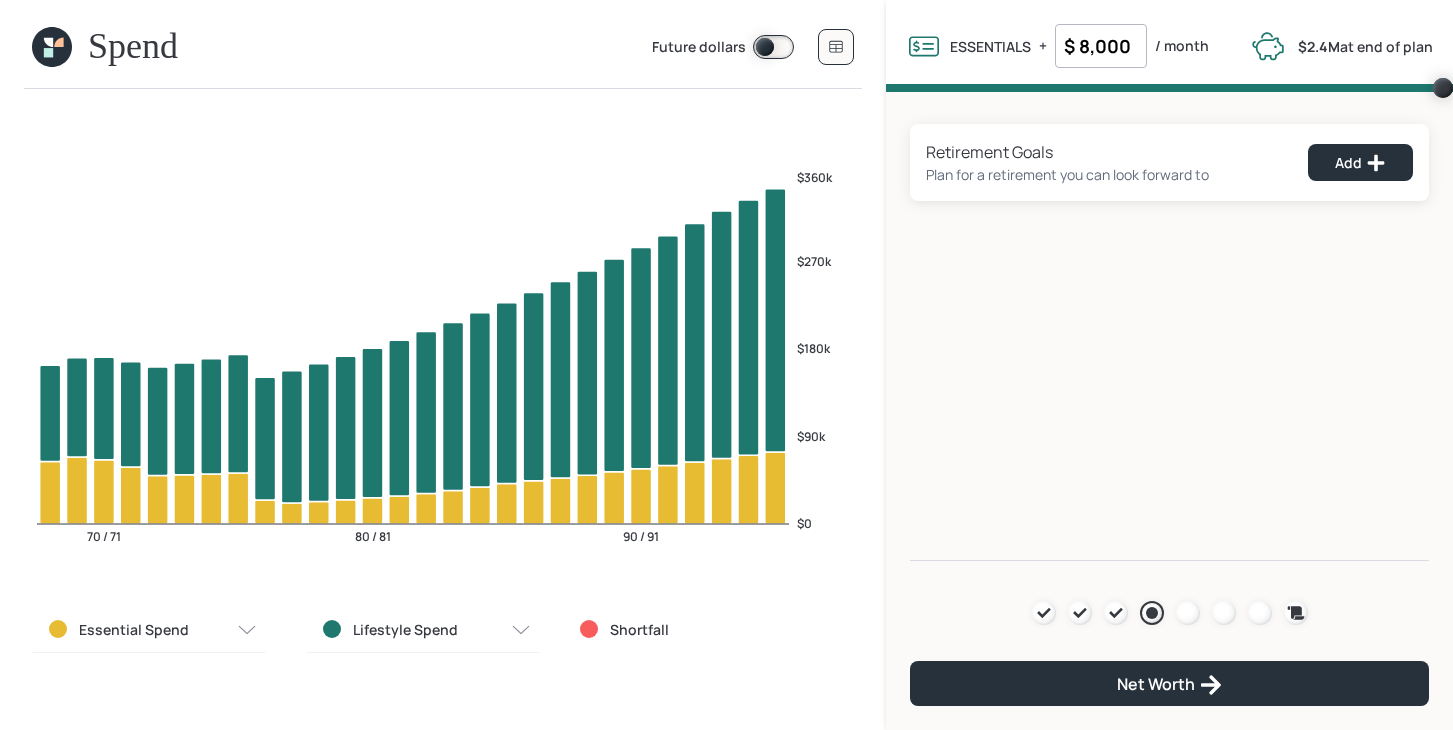 click at bounding box center (247, 630) 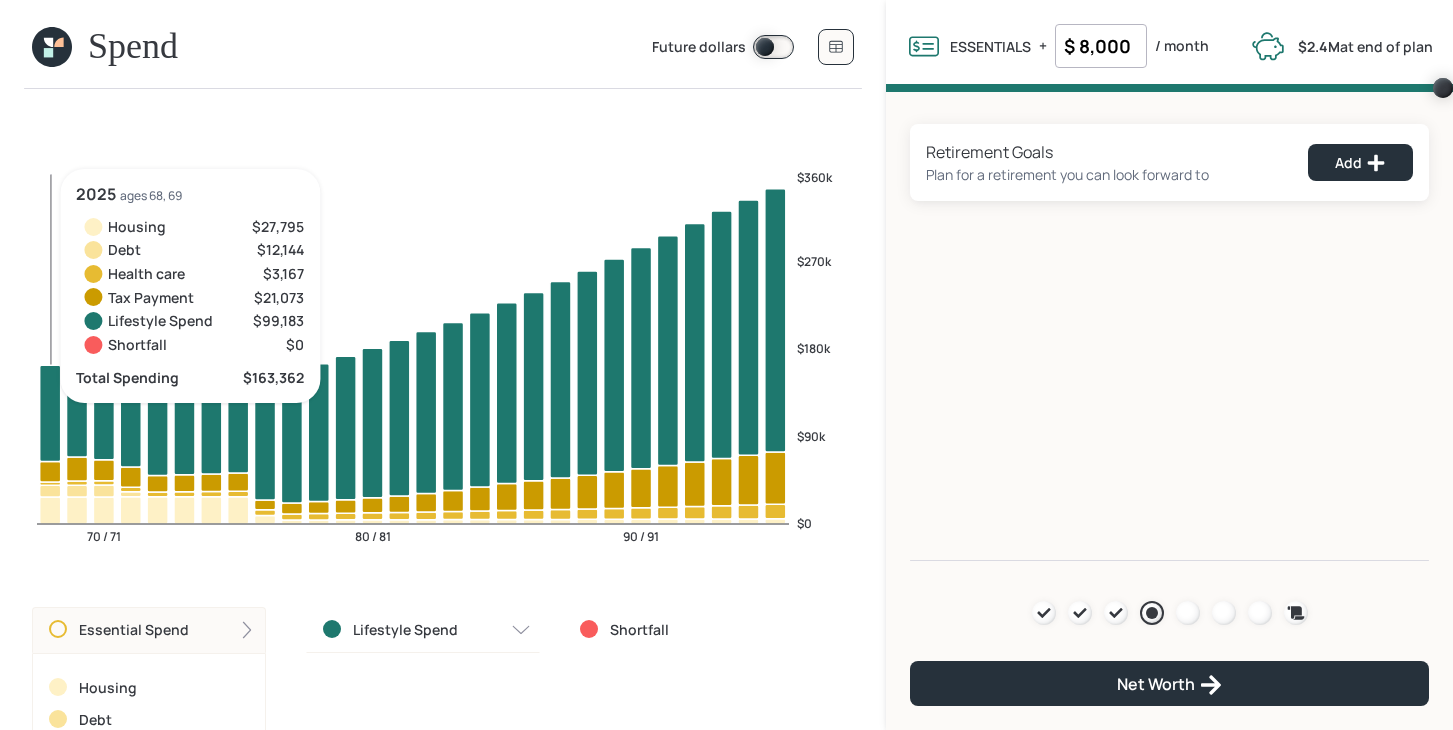 click at bounding box center [50, 510] 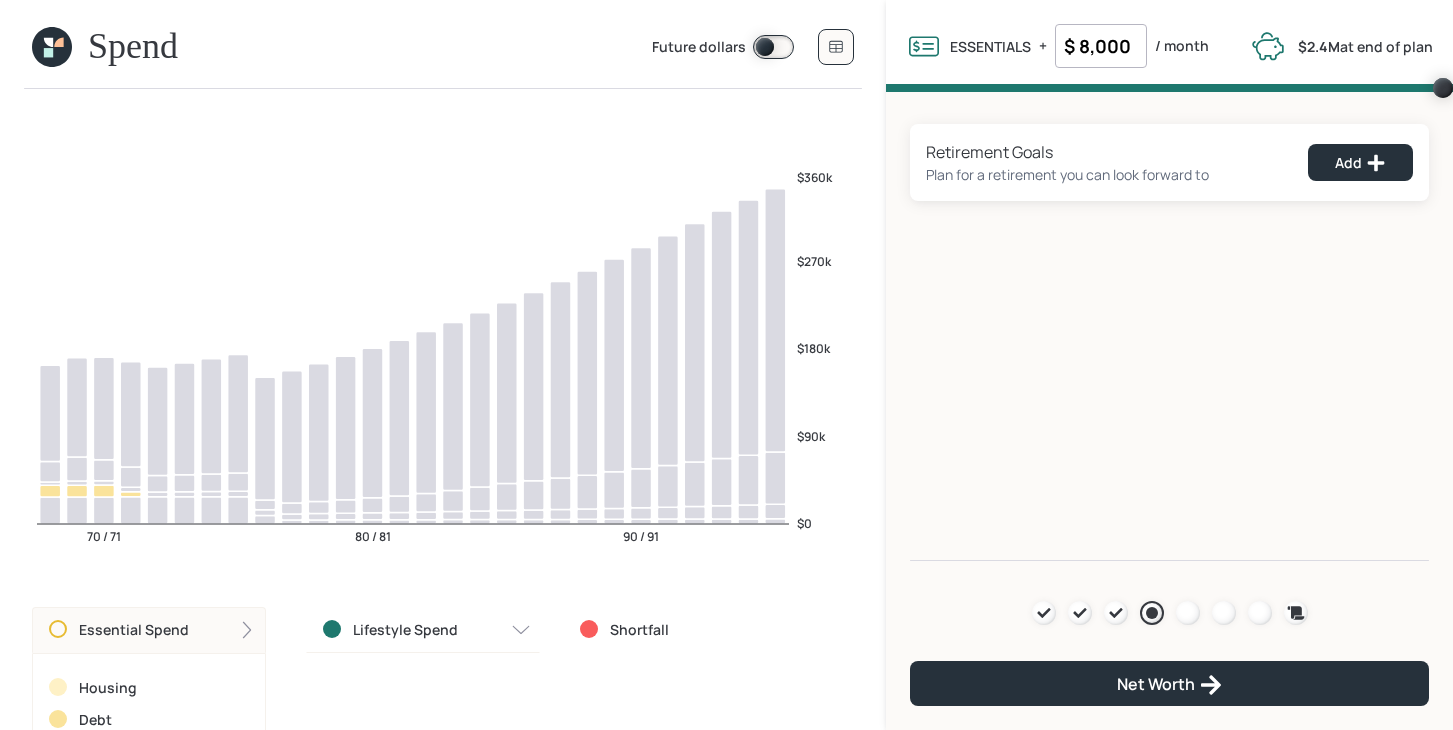 click on "Essential Spend" at bounding box center (149, 630) 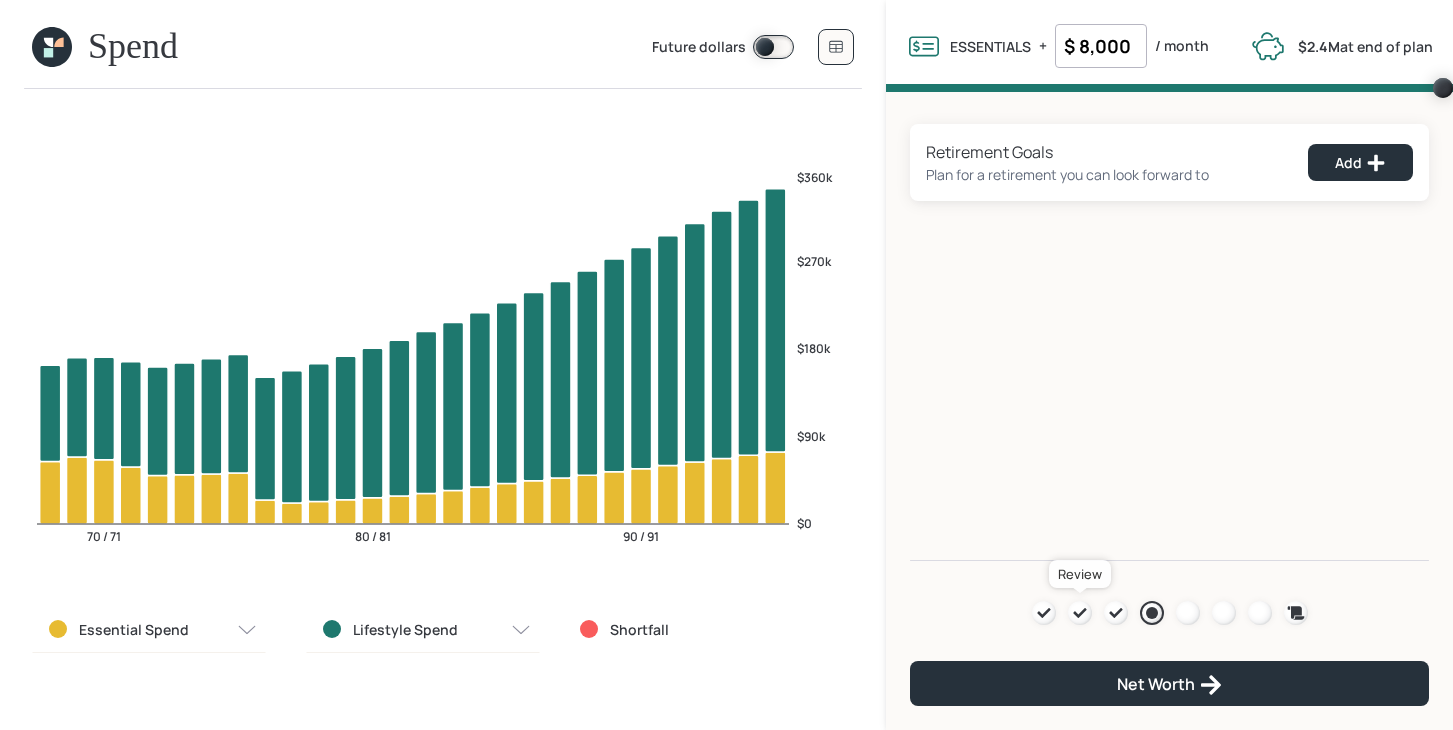 click at bounding box center [1080, 613] 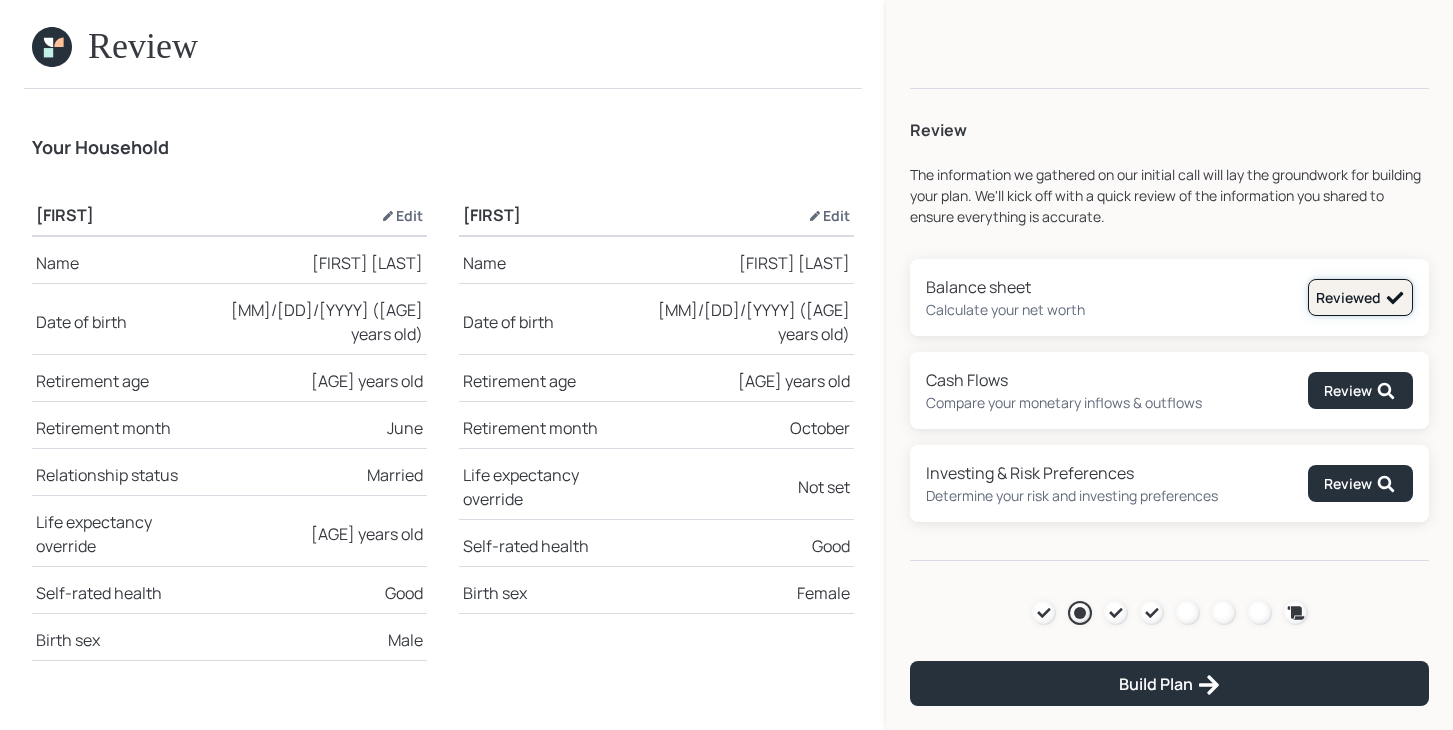 click on "Reviewed" at bounding box center (1360, 298) 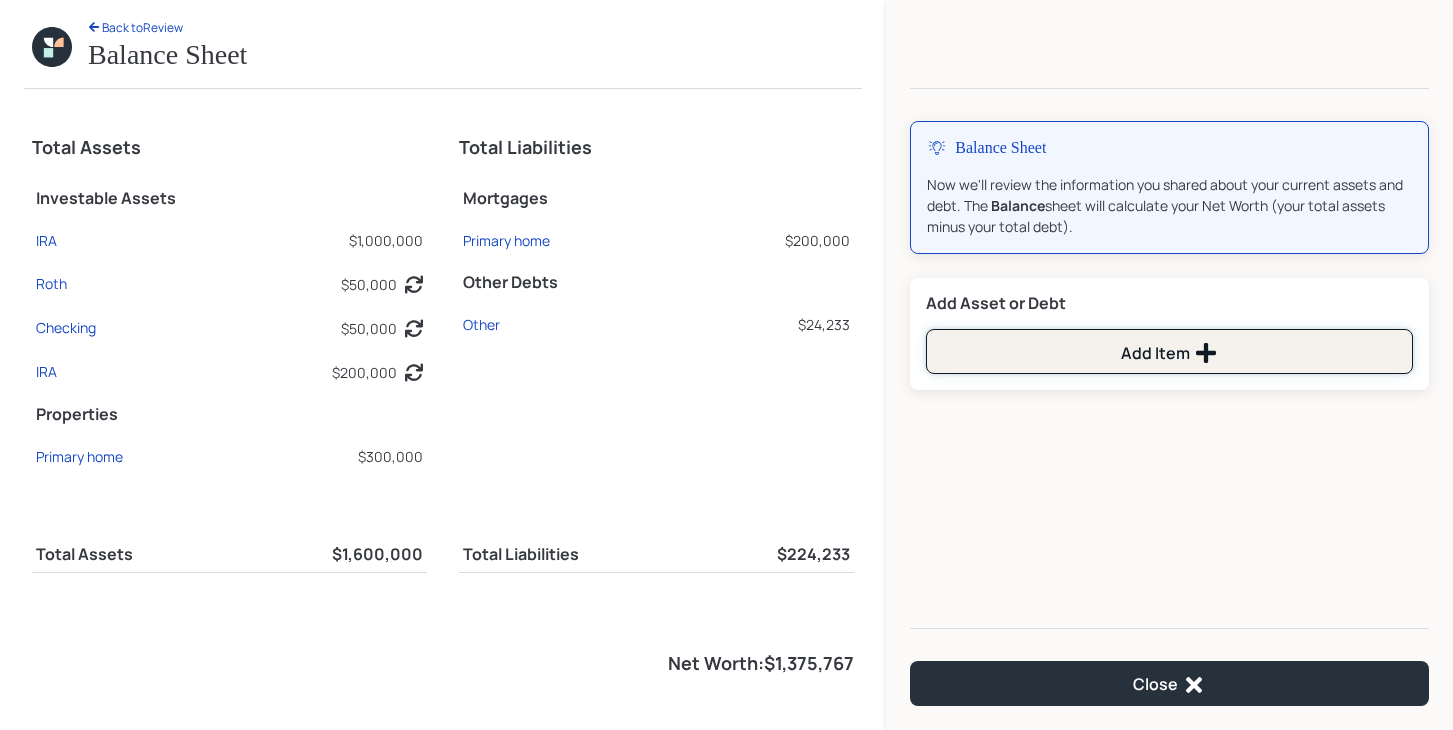 click on "Add Item" at bounding box center [1169, 351] 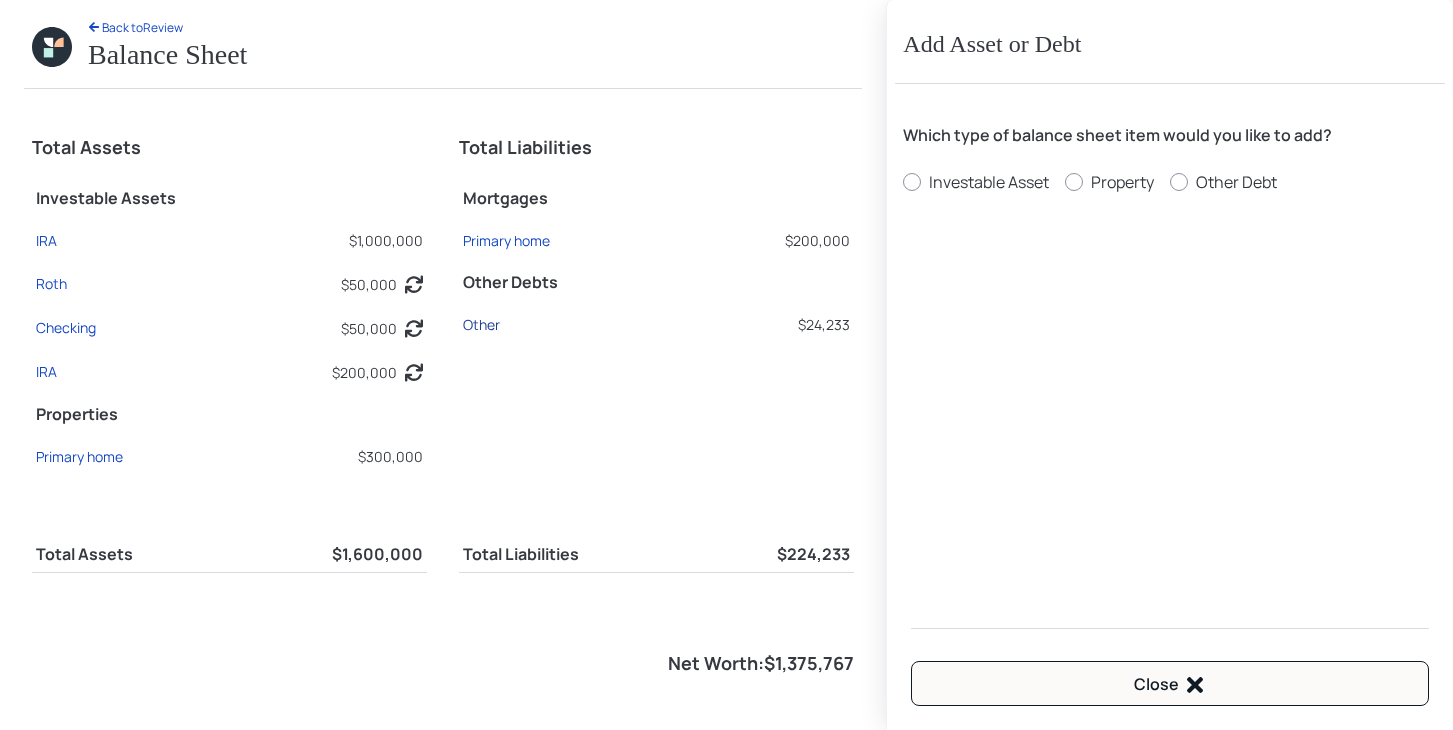 click on "Other" at bounding box center [46, 240] 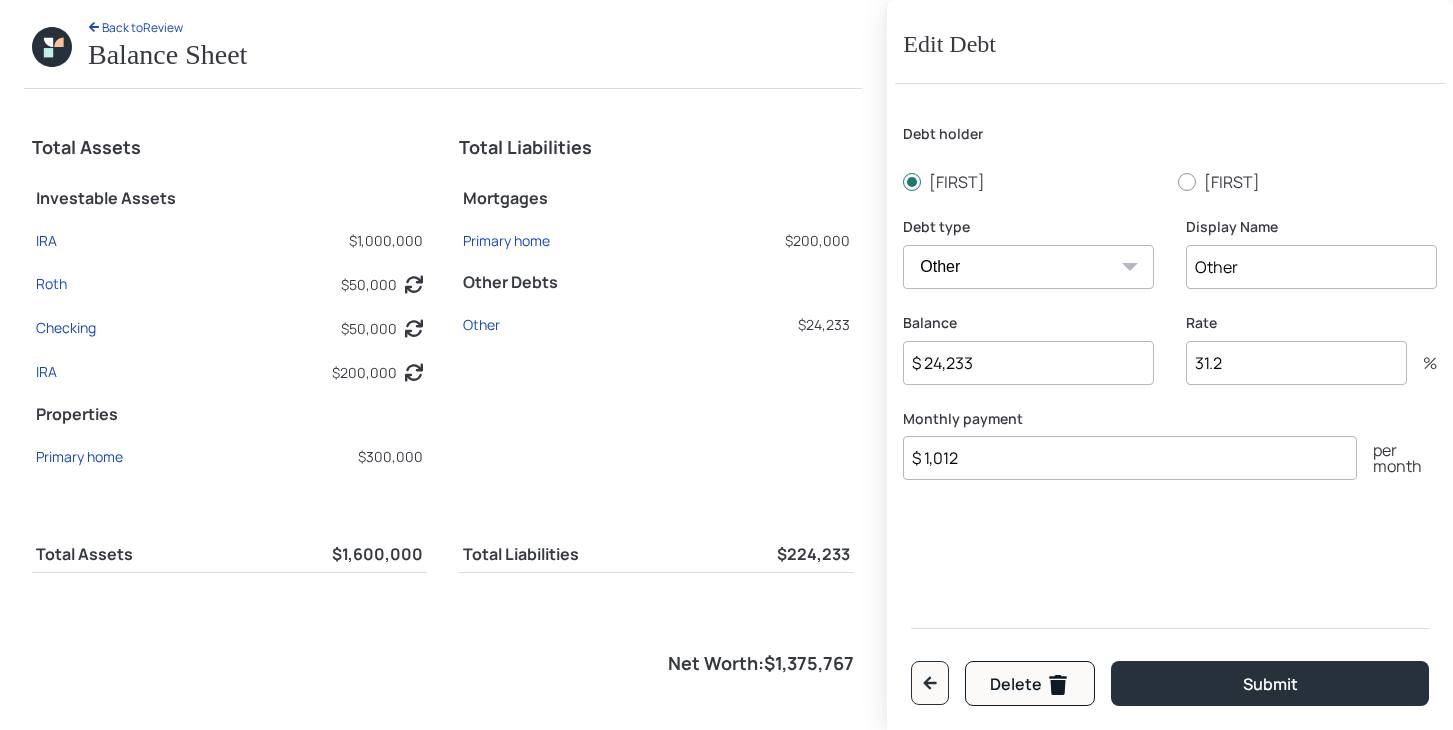 click on "31.2" at bounding box center (1296, 363) 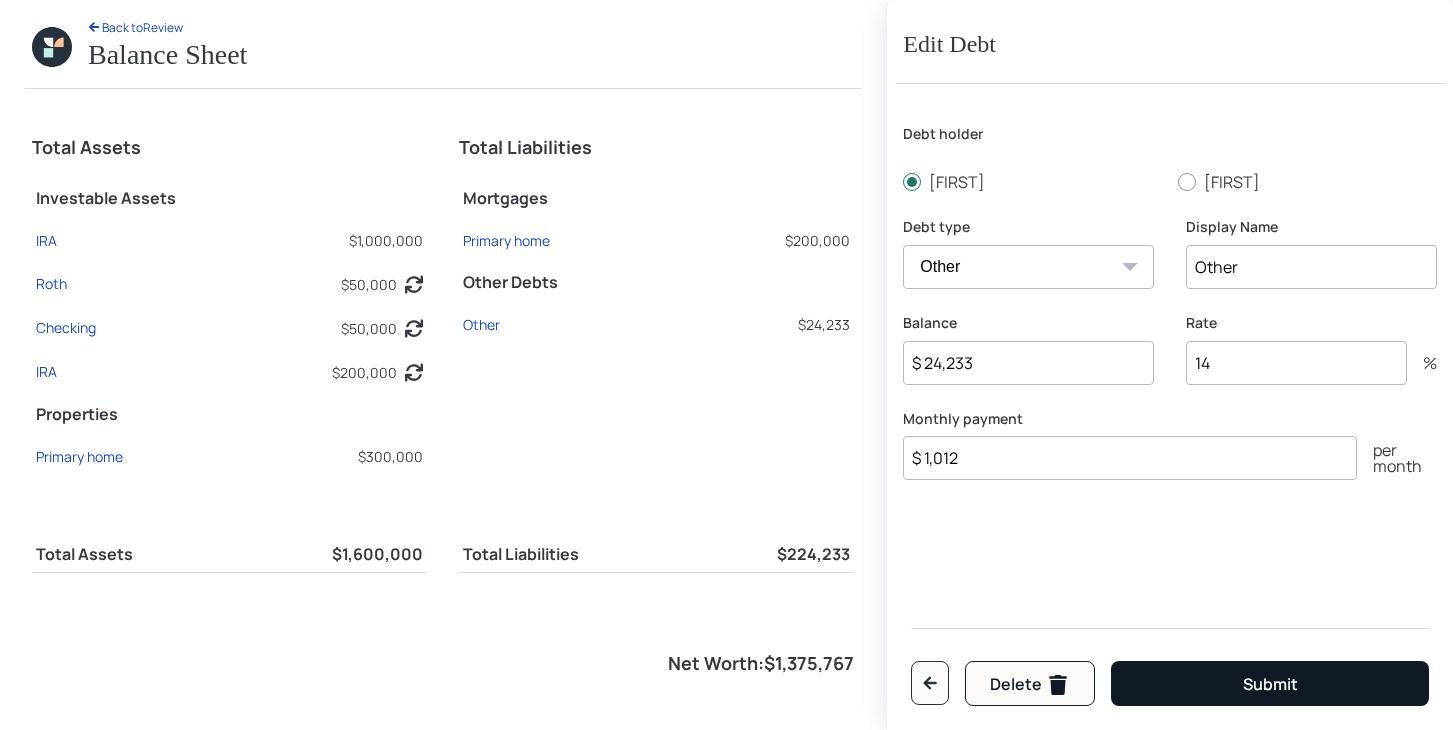 type on "14" 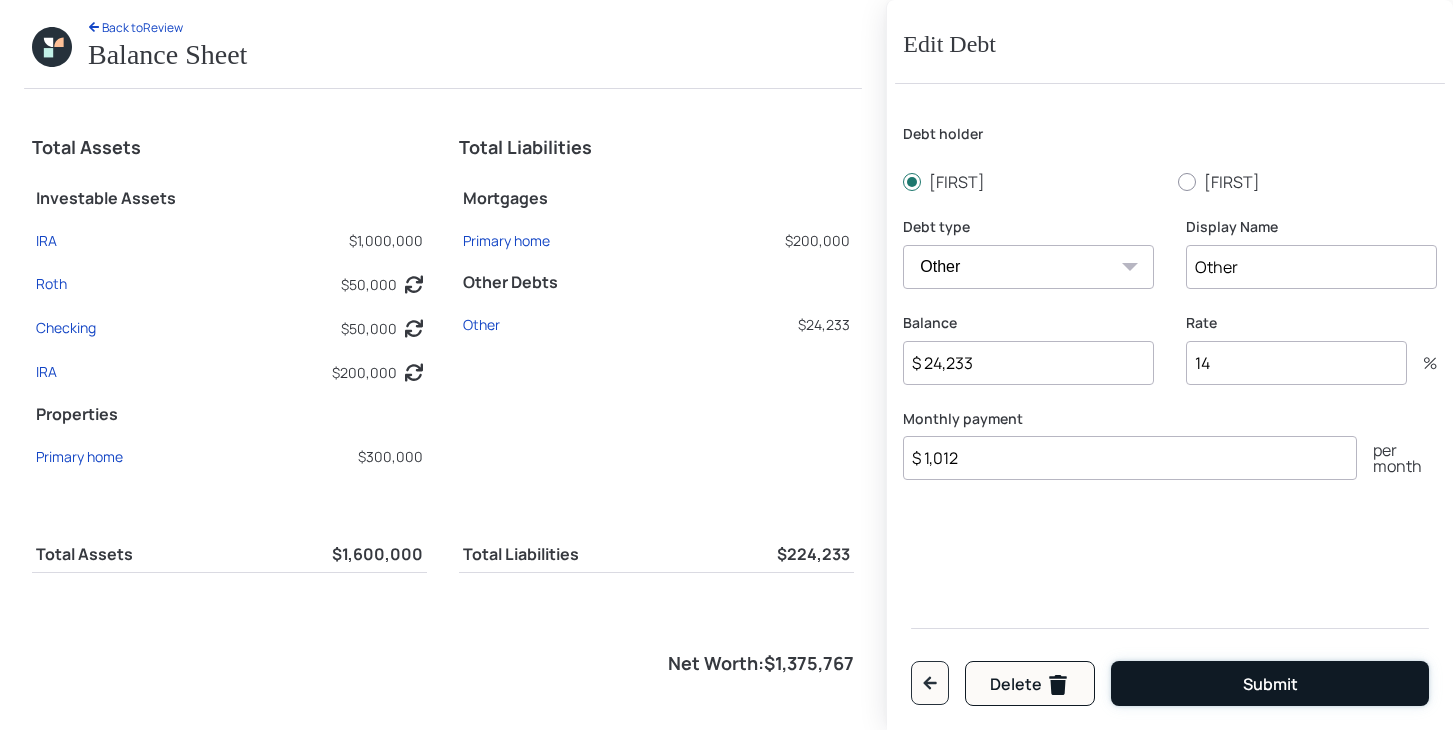click on "Submit" at bounding box center (1270, 683) 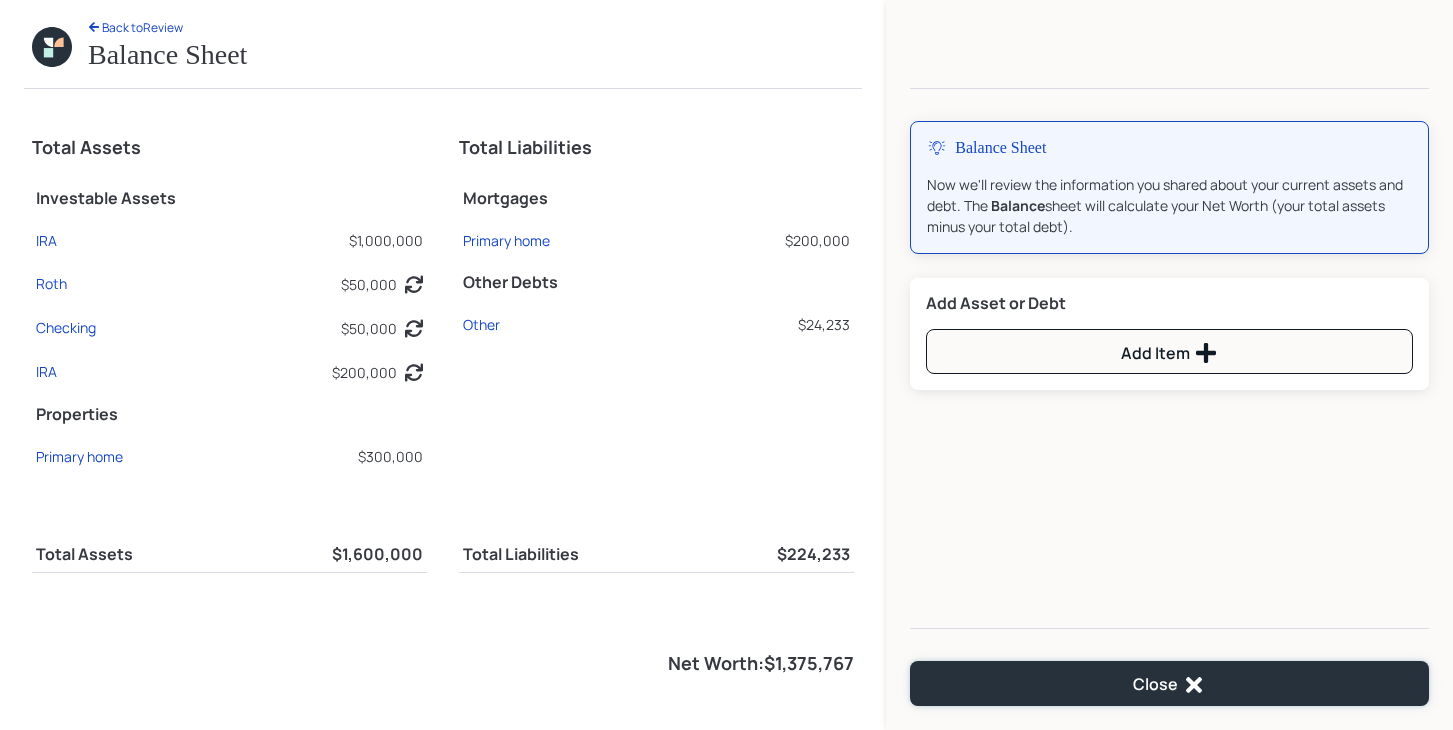 click on "Close" at bounding box center [1169, 683] 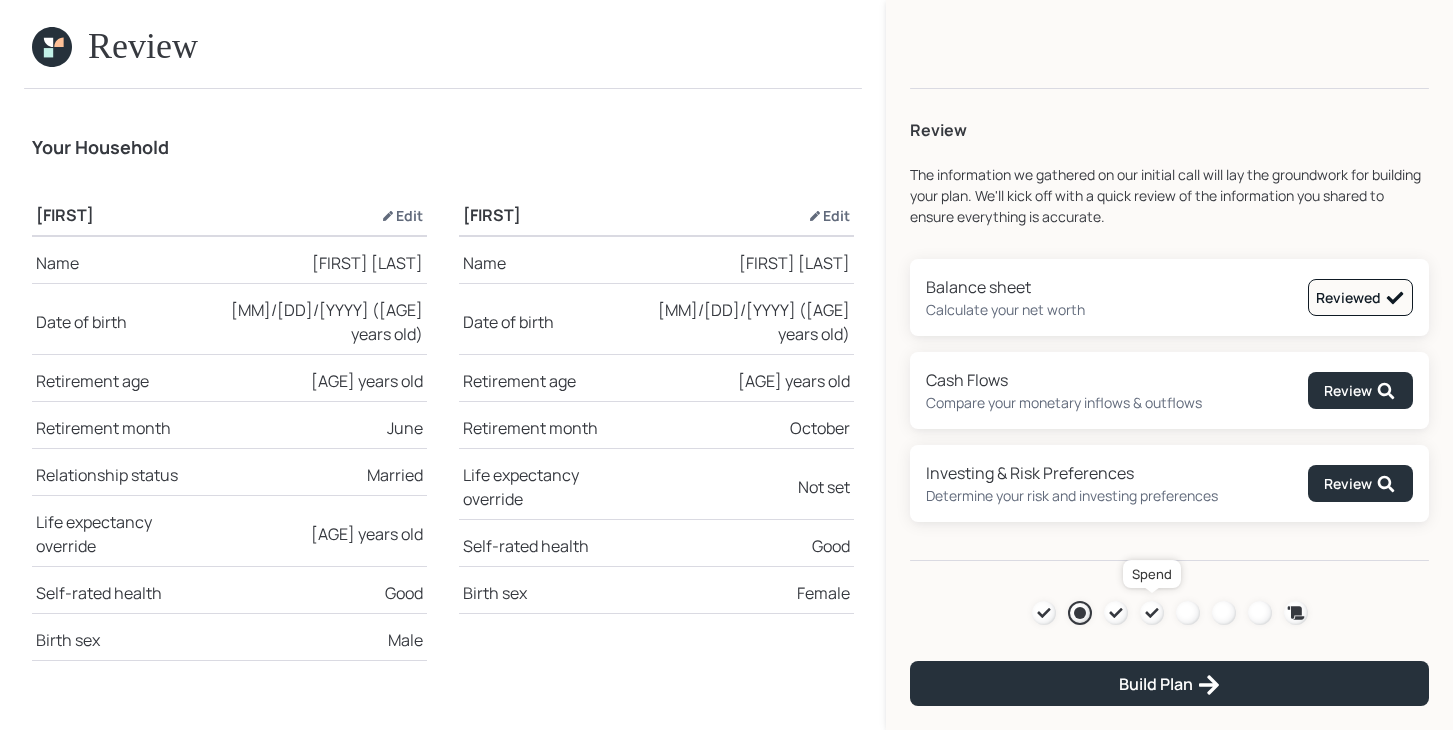 click at bounding box center [1152, 613] 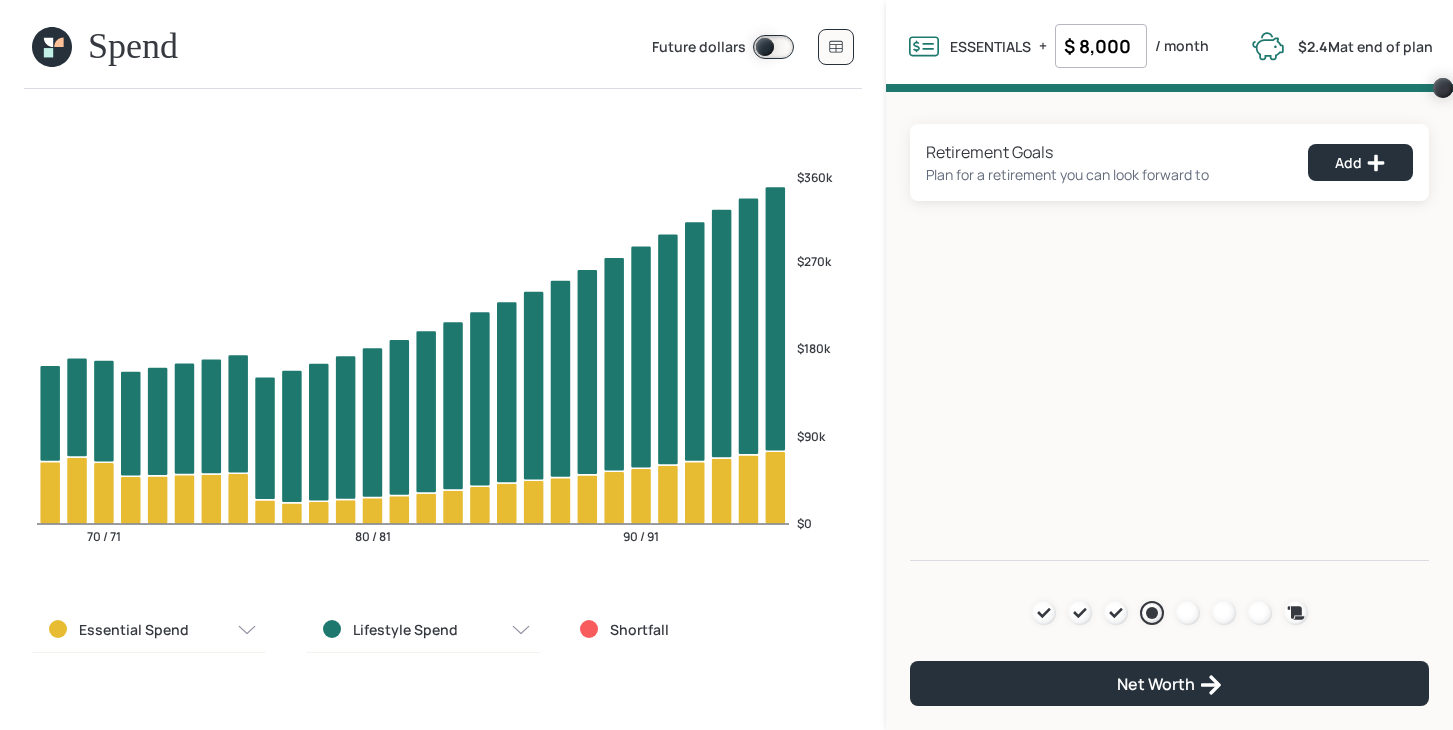 click on "Essential Spend" at bounding box center (134, 630) 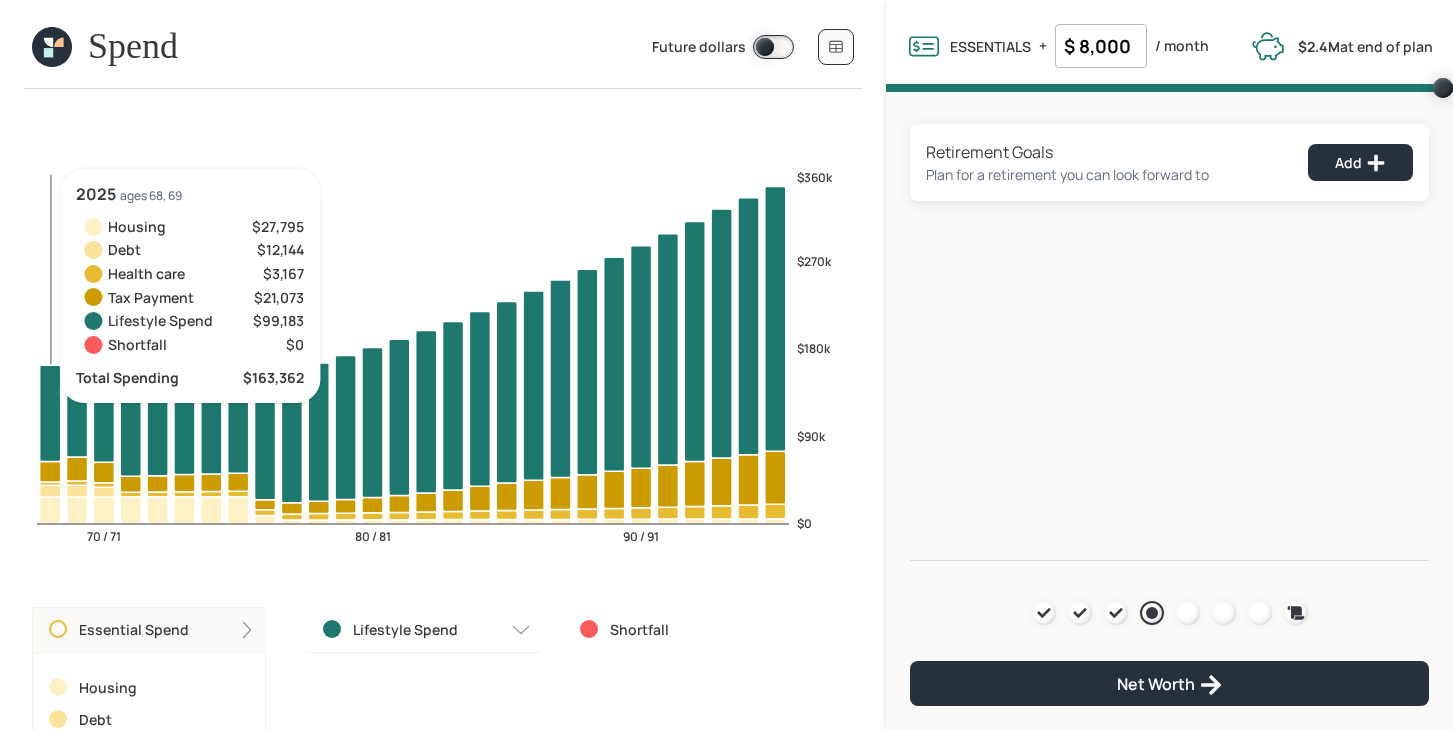 click at bounding box center (50, 510) 